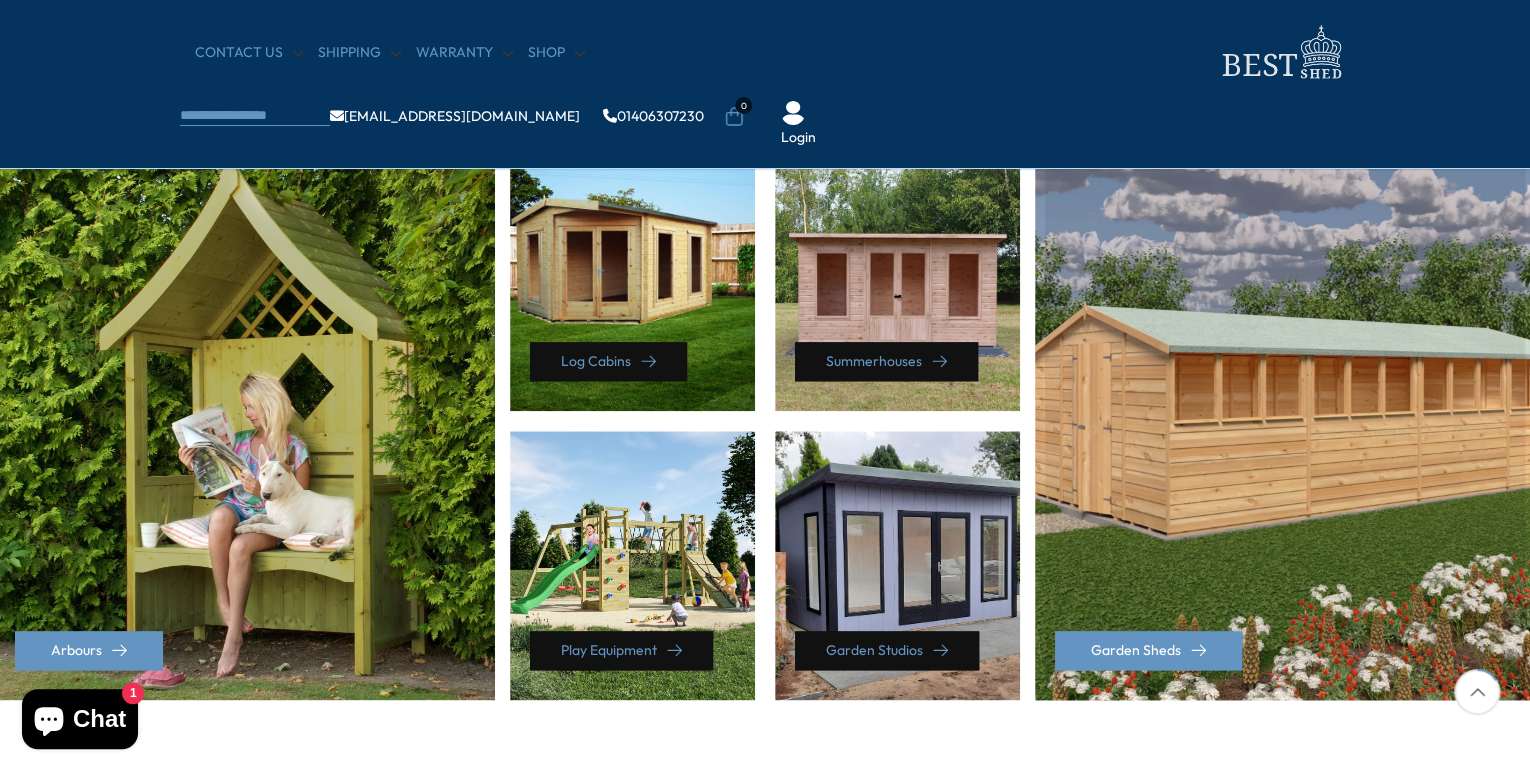 scroll, scrollTop: 880, scrollLeft: 0, axis: vertical 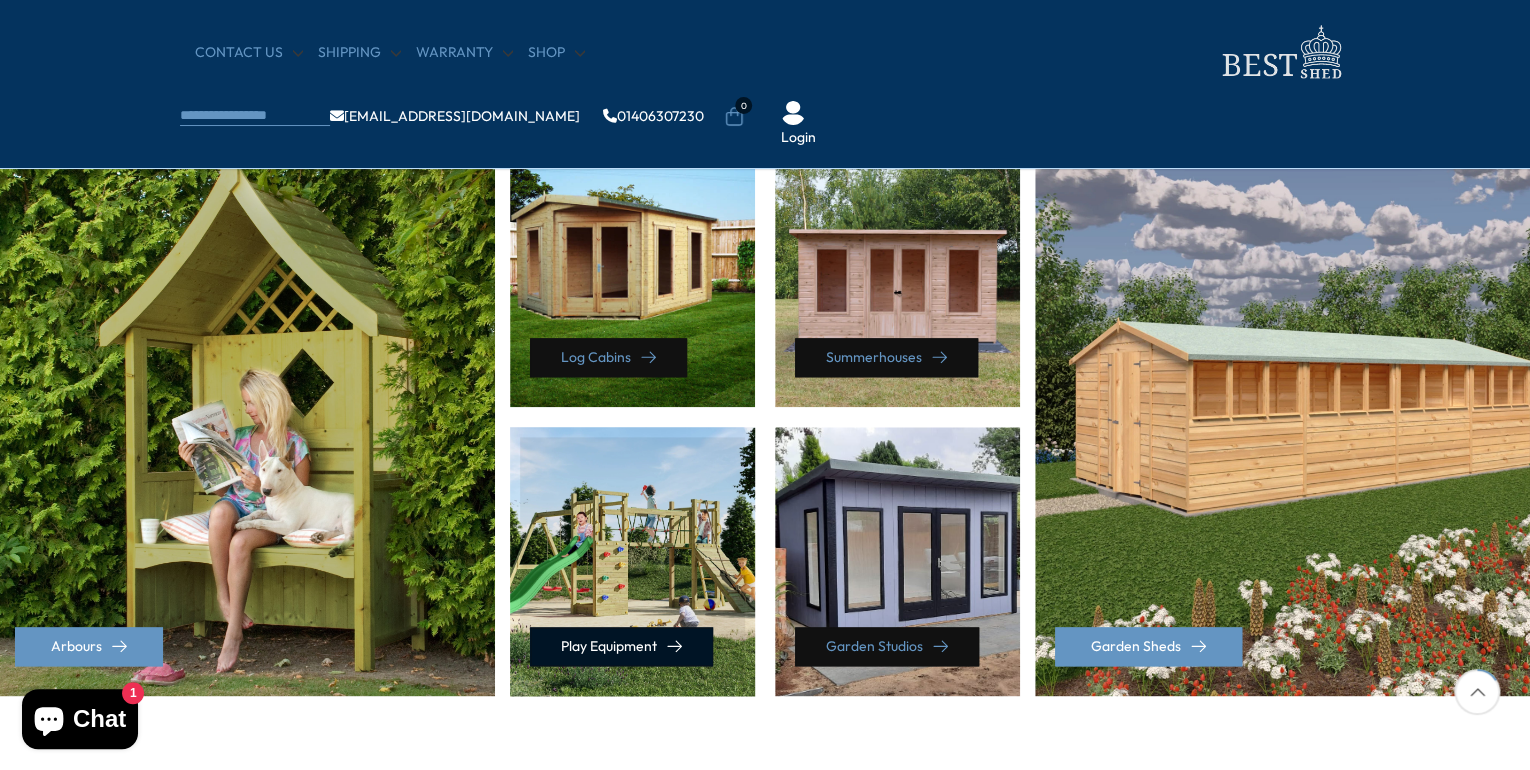 click on "Play Equipment" at bounding box center [621, 646] 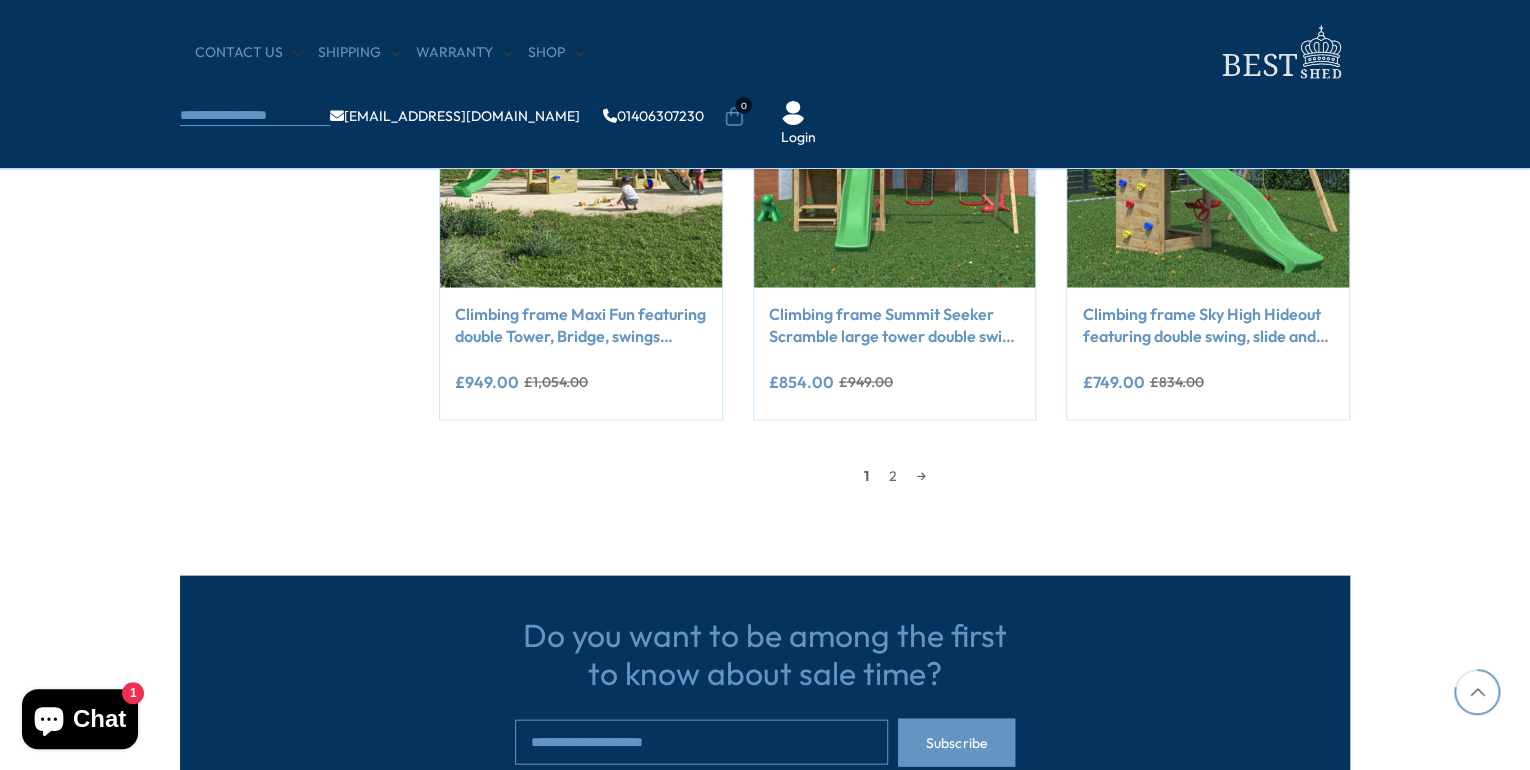 scroll, scrollTop: 1840, scrollLeft: 0, axis: vertical 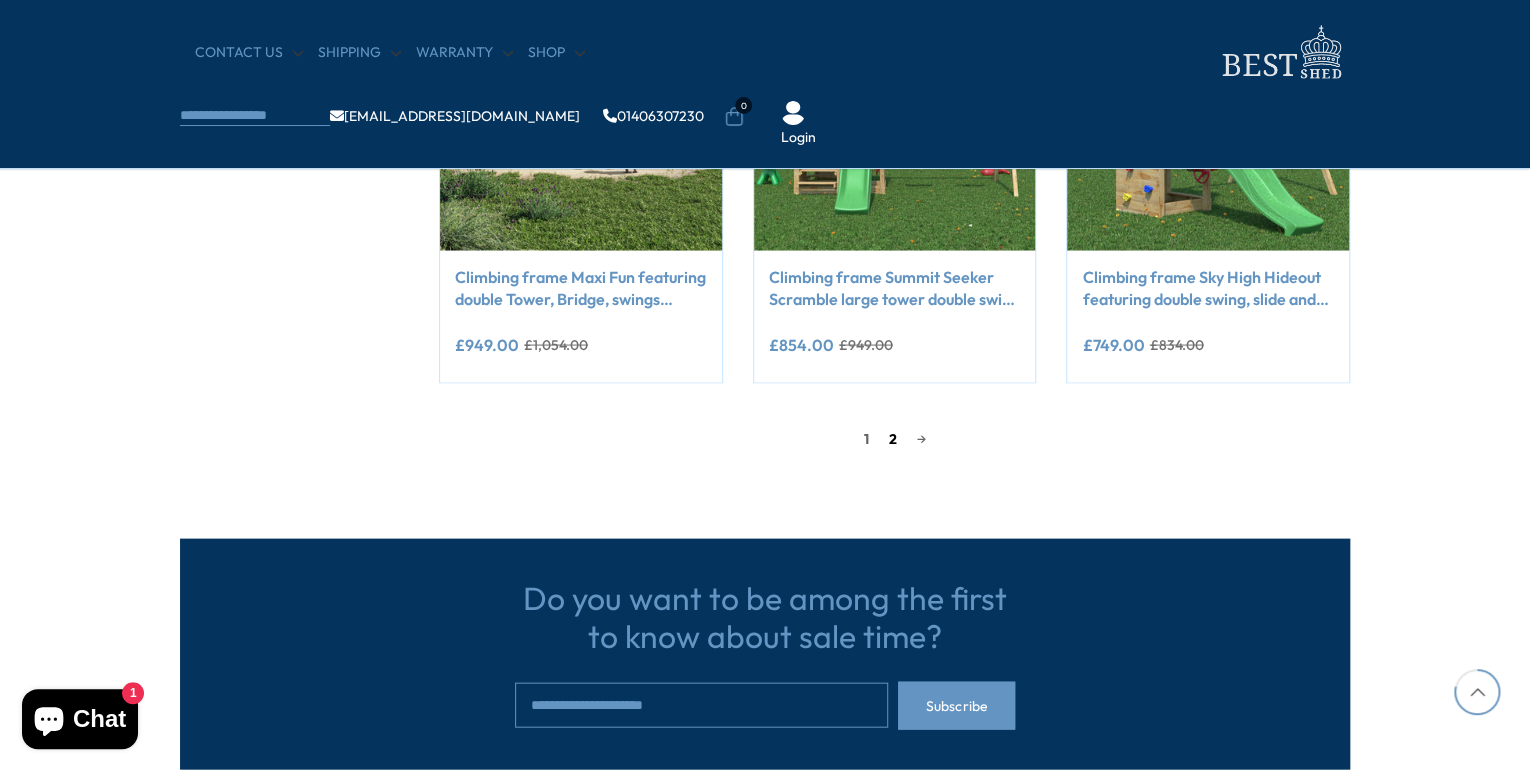 click on "2" at bounding box center (893, 438) 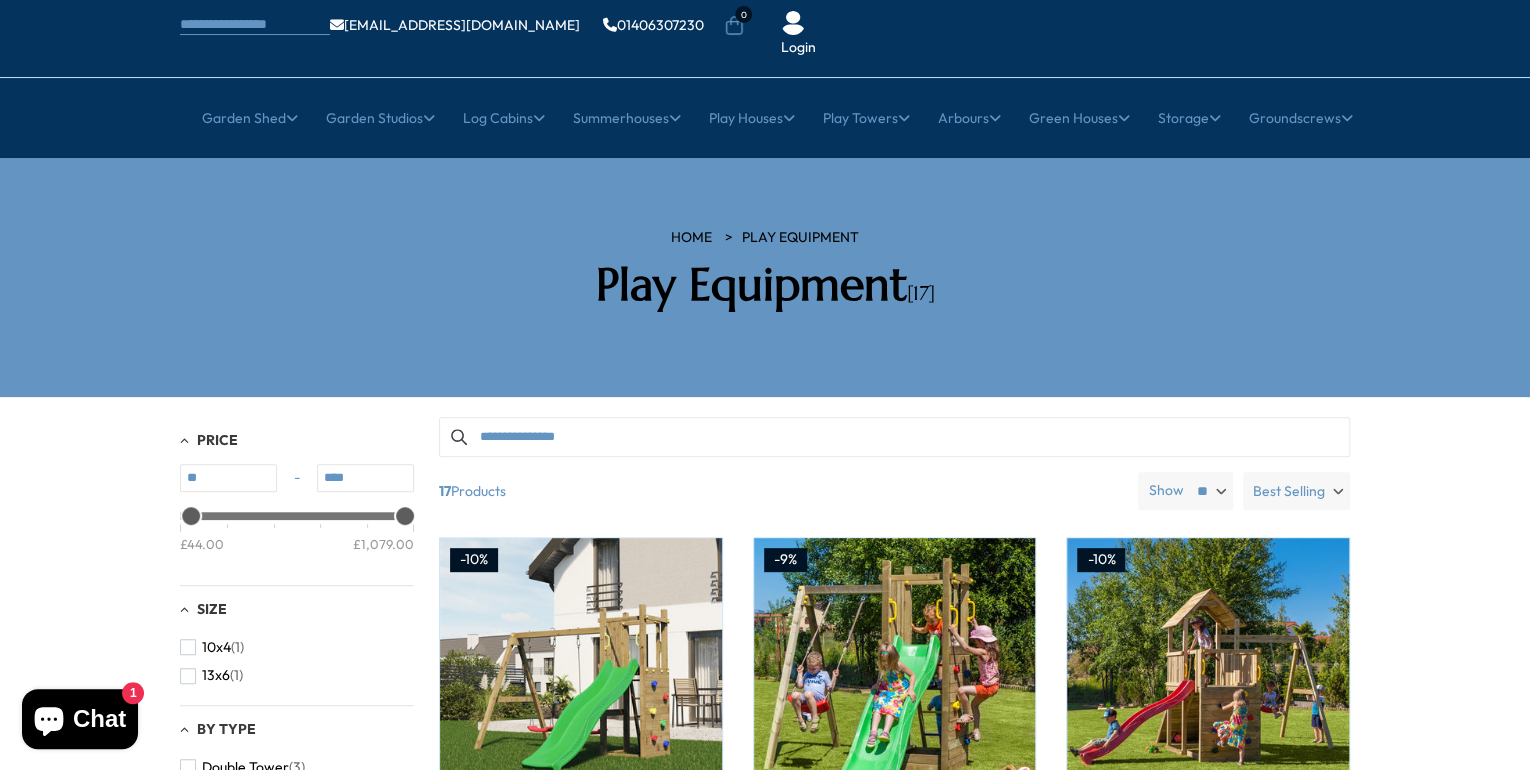 scroll, scrollTop: 0, scrollLeft: 0, axis: both 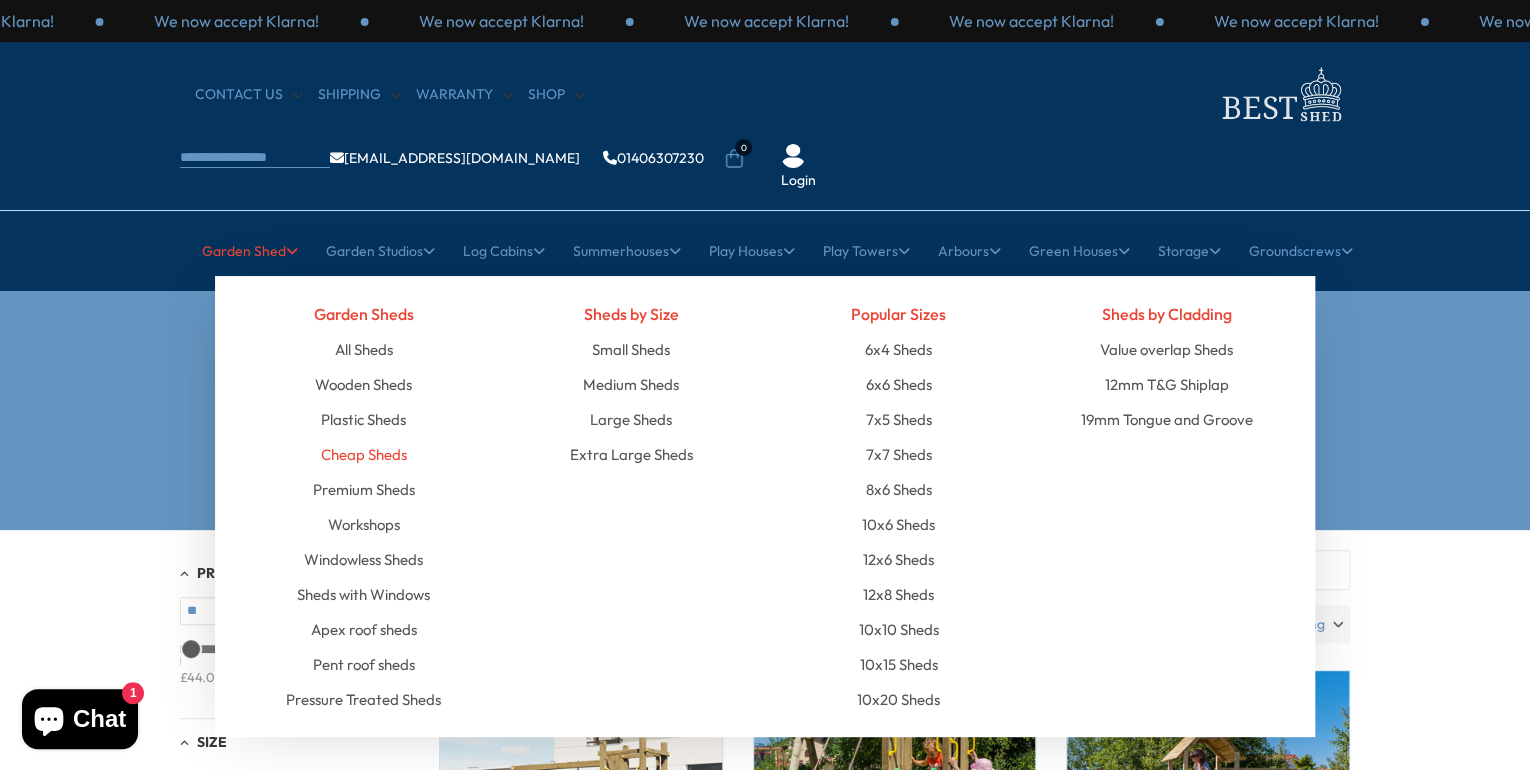 click on "Cheap Sheds" at bounding box center [364, 454] 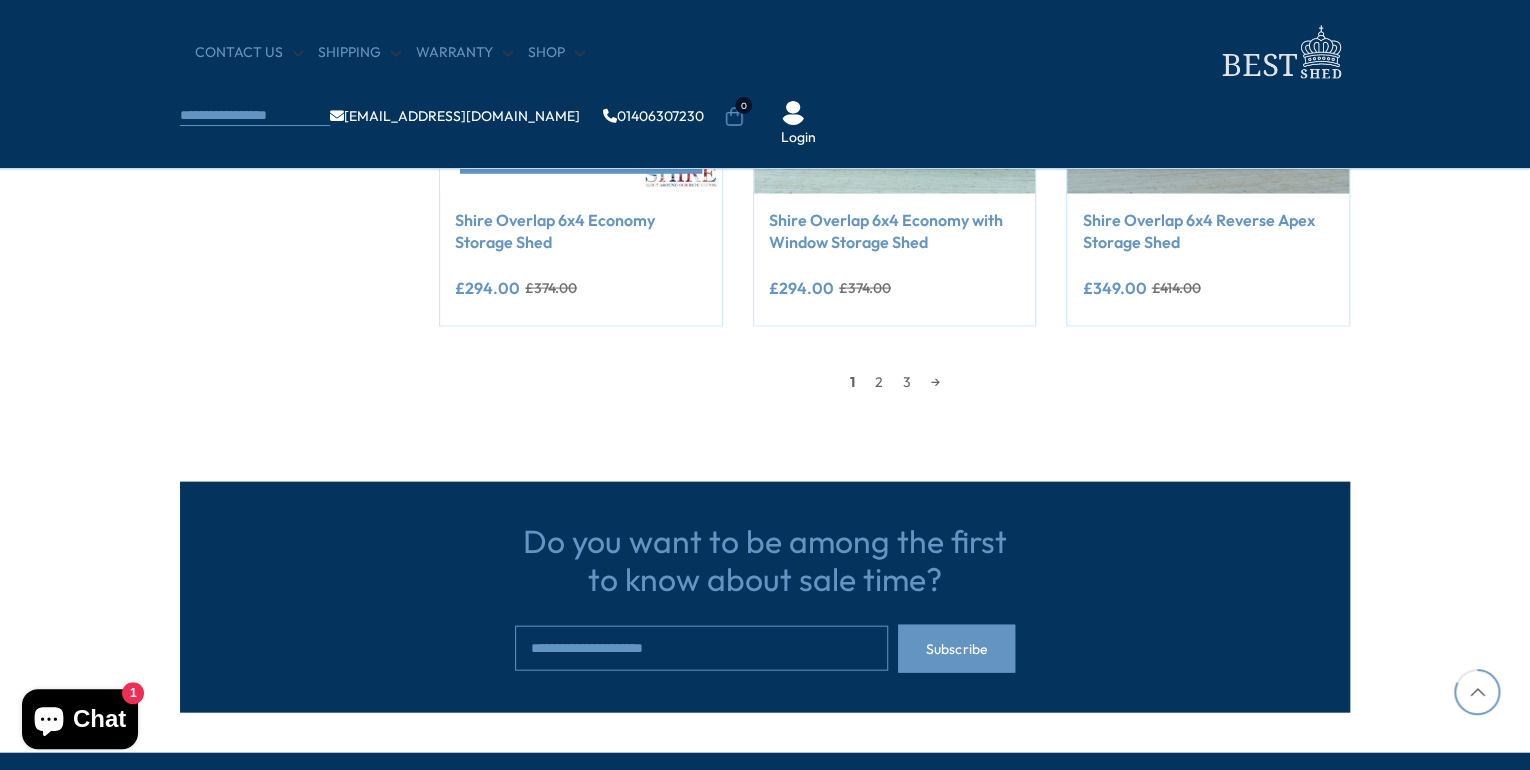 scroll, scrollTop: 1920, scrollLeft: 0, axis: vertical 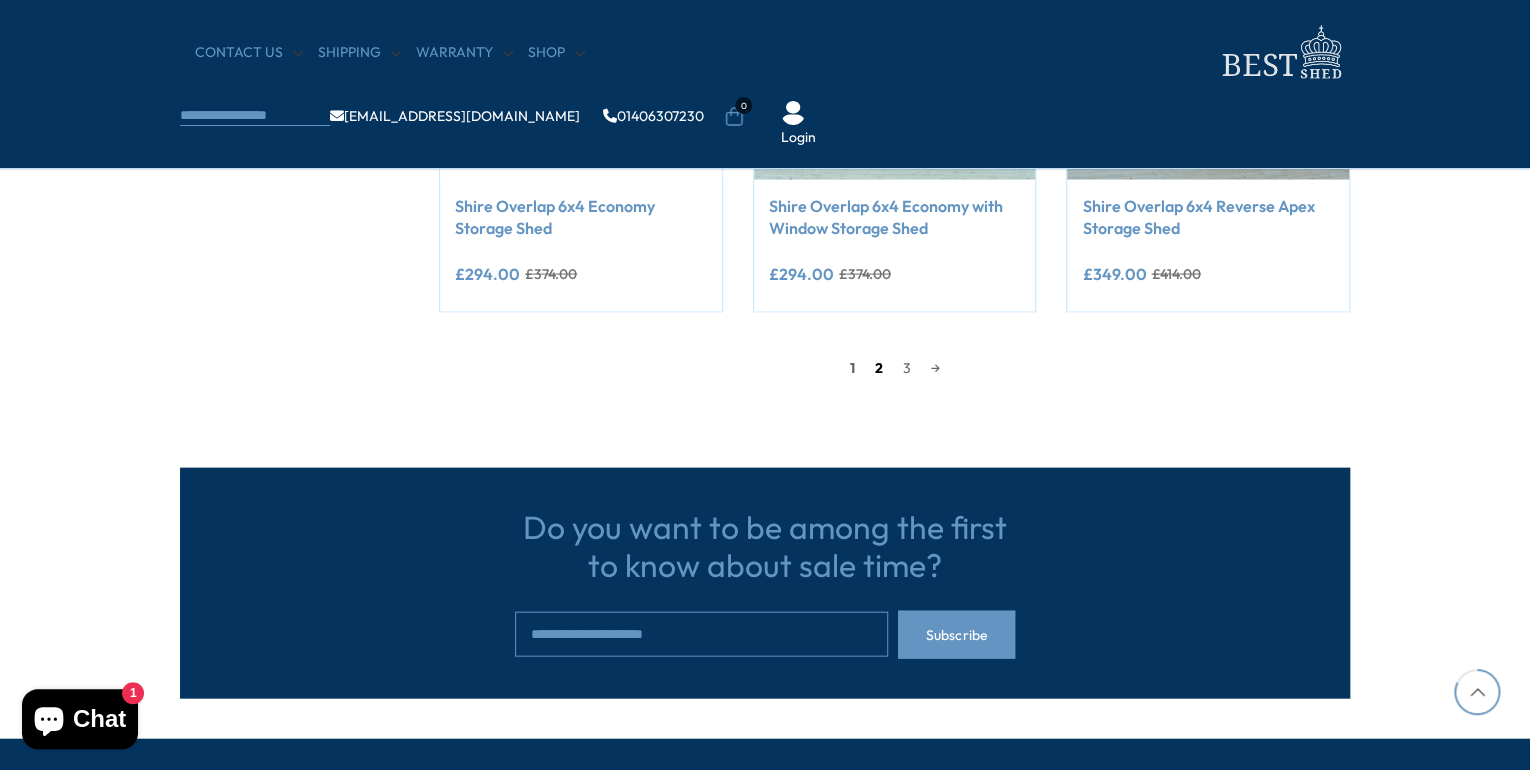 click on "2" at bounding box center [879, 368] 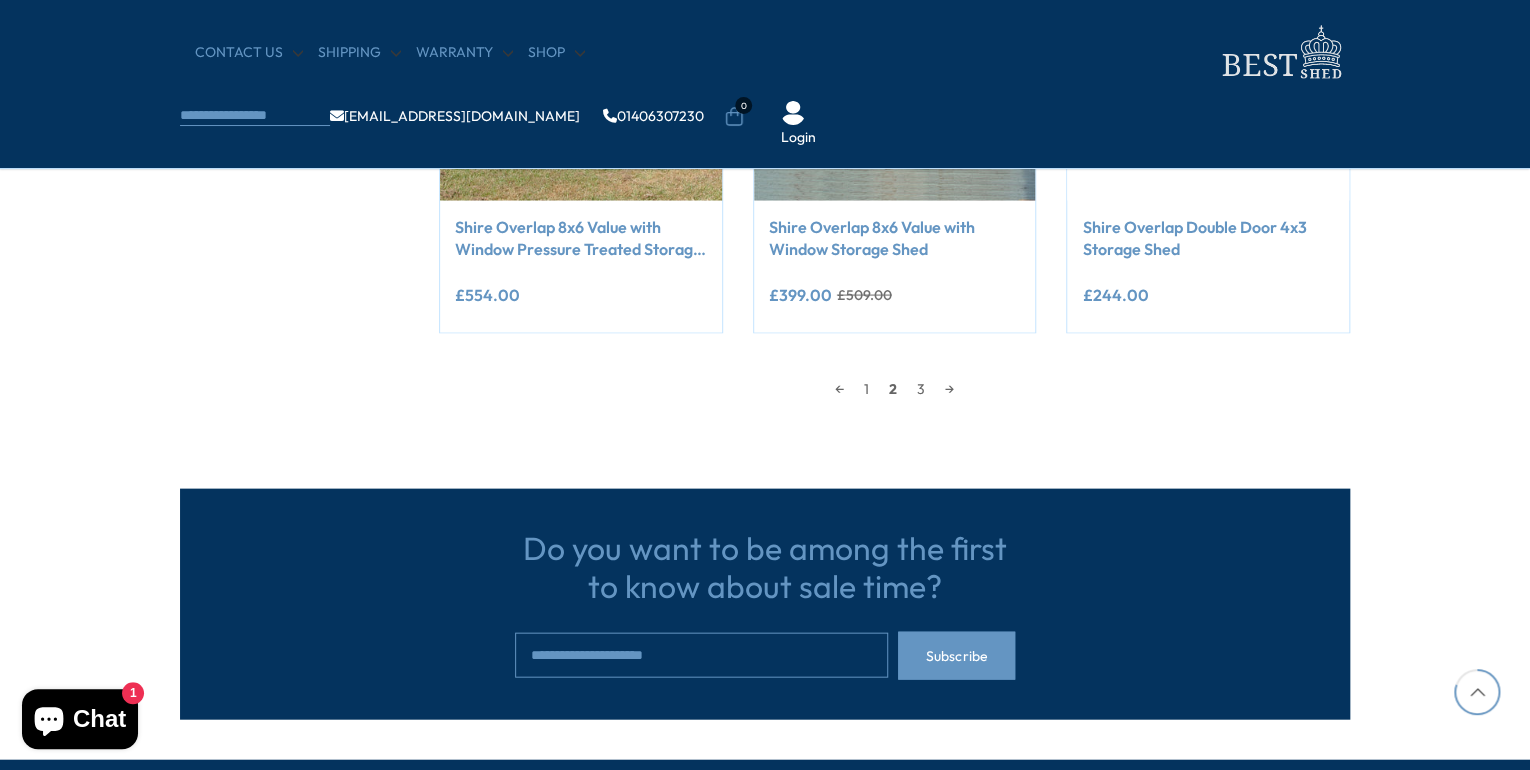 scroll, scrollTop: 1911, scrollLeft: 0, axis: vertical 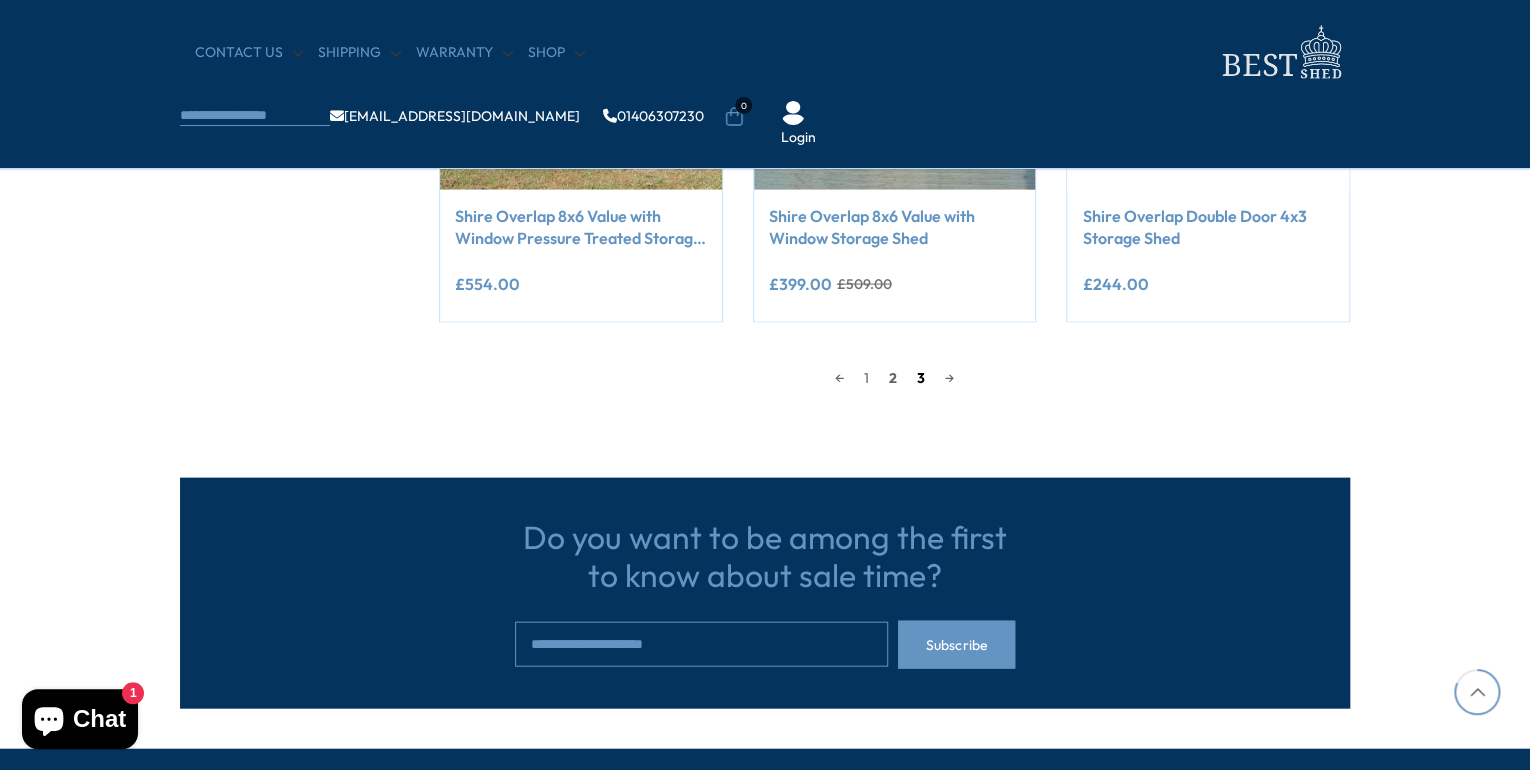 click on "3" at bounding box center [921, 377] 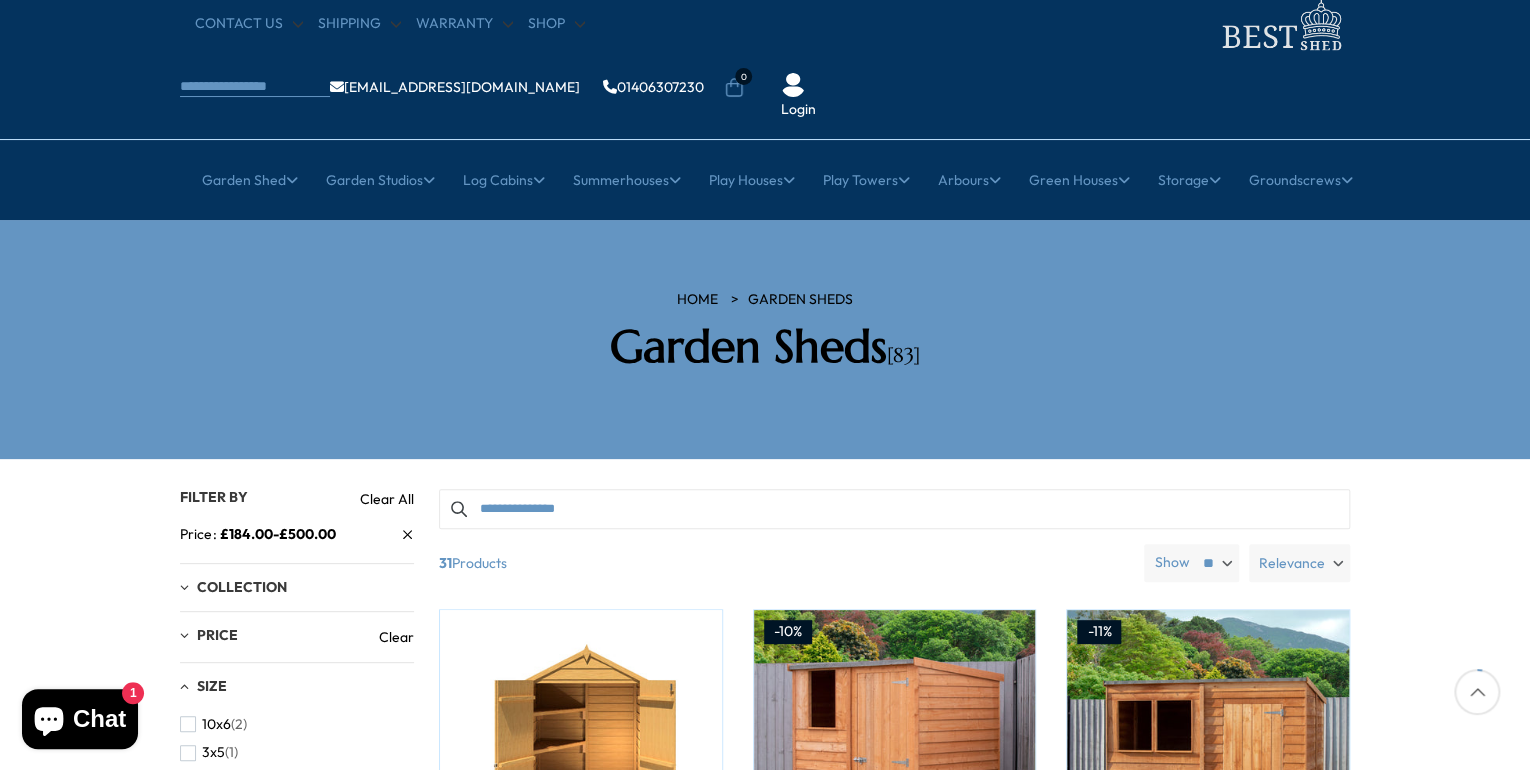 scroll, scrollTop: 0, scrollLeft: 0, axis: both 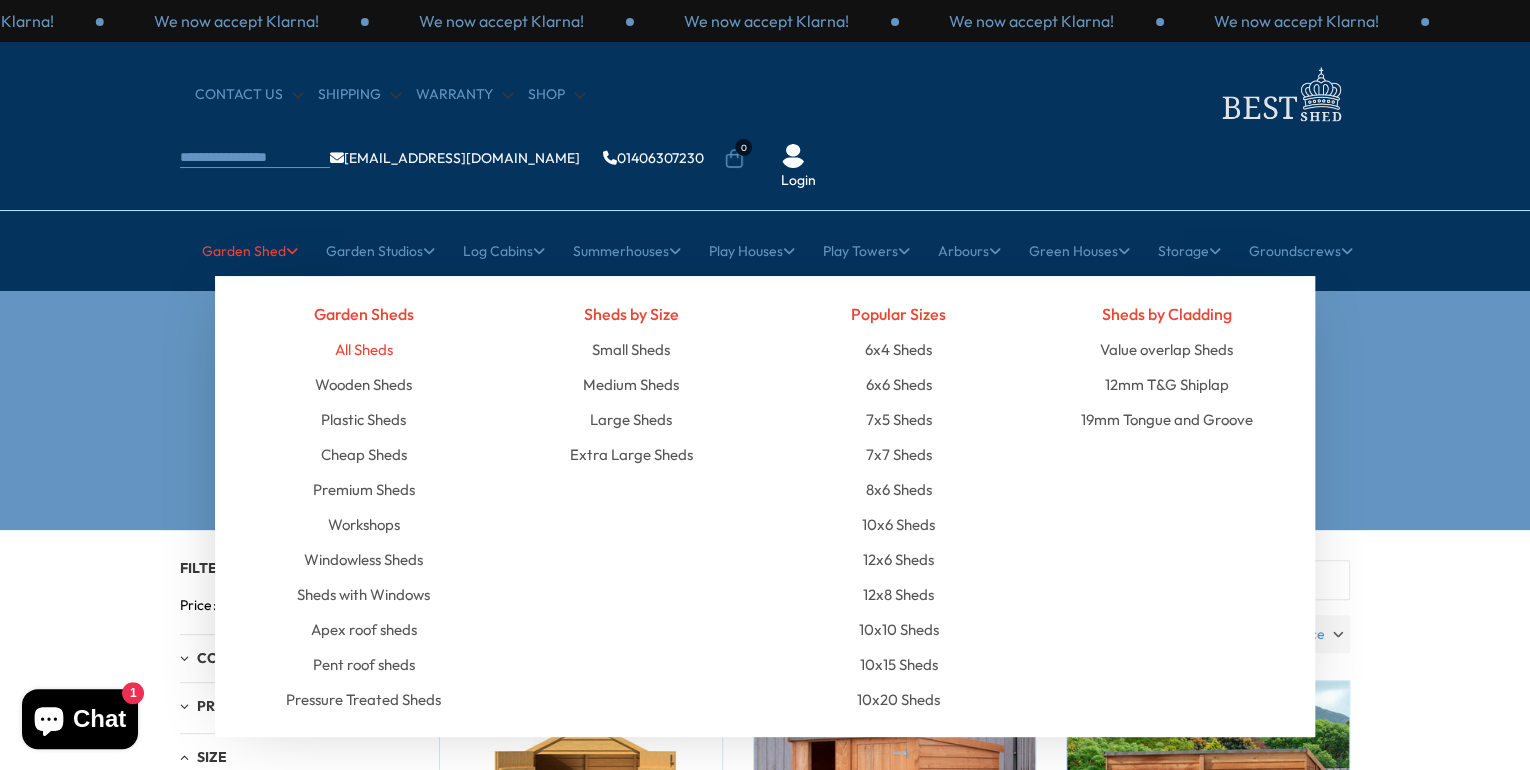 click on "All Sheds" at bounding box center (364, 349) 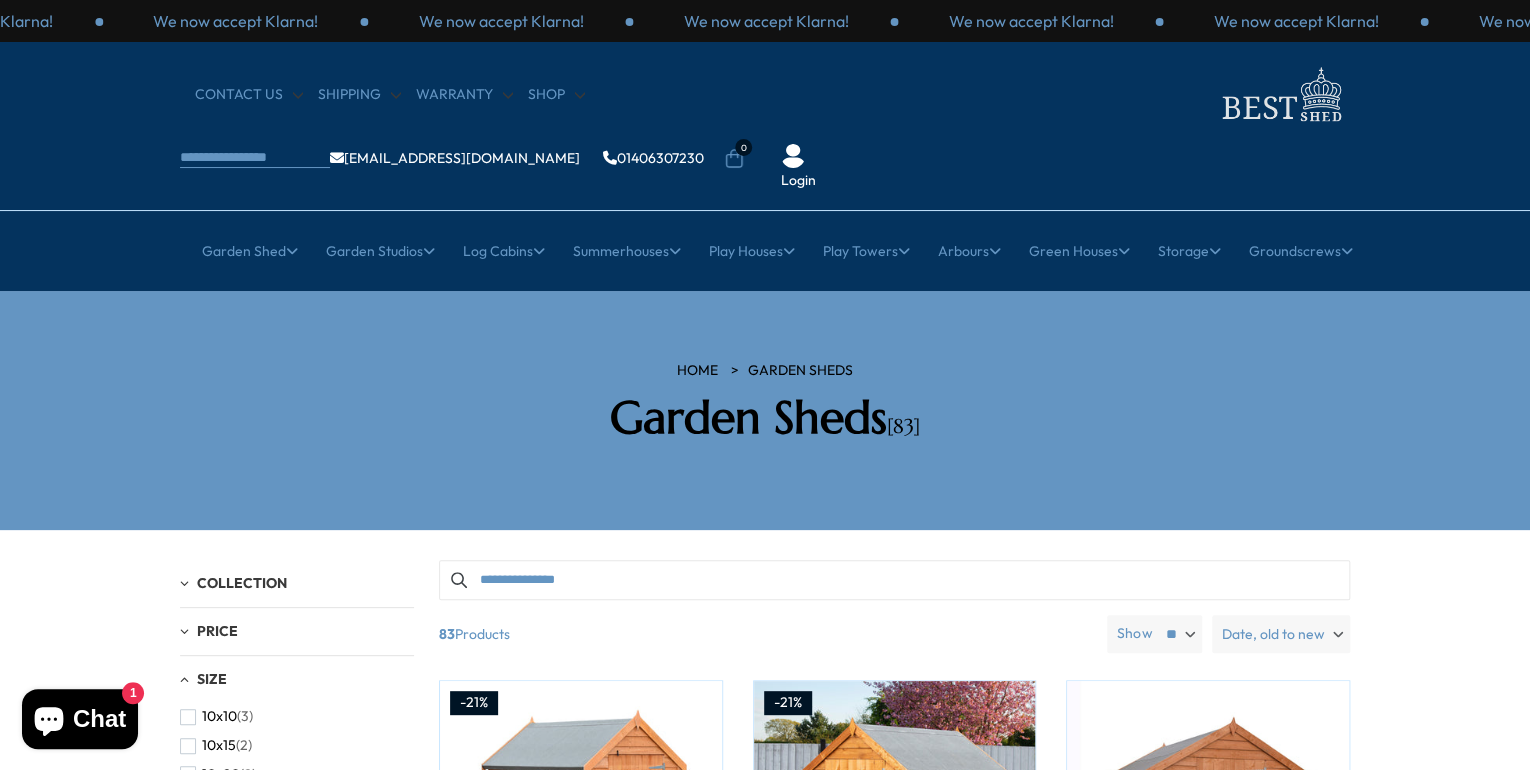 scroll, scrollTop: 320, scrollLeft: 0, axis: vertical 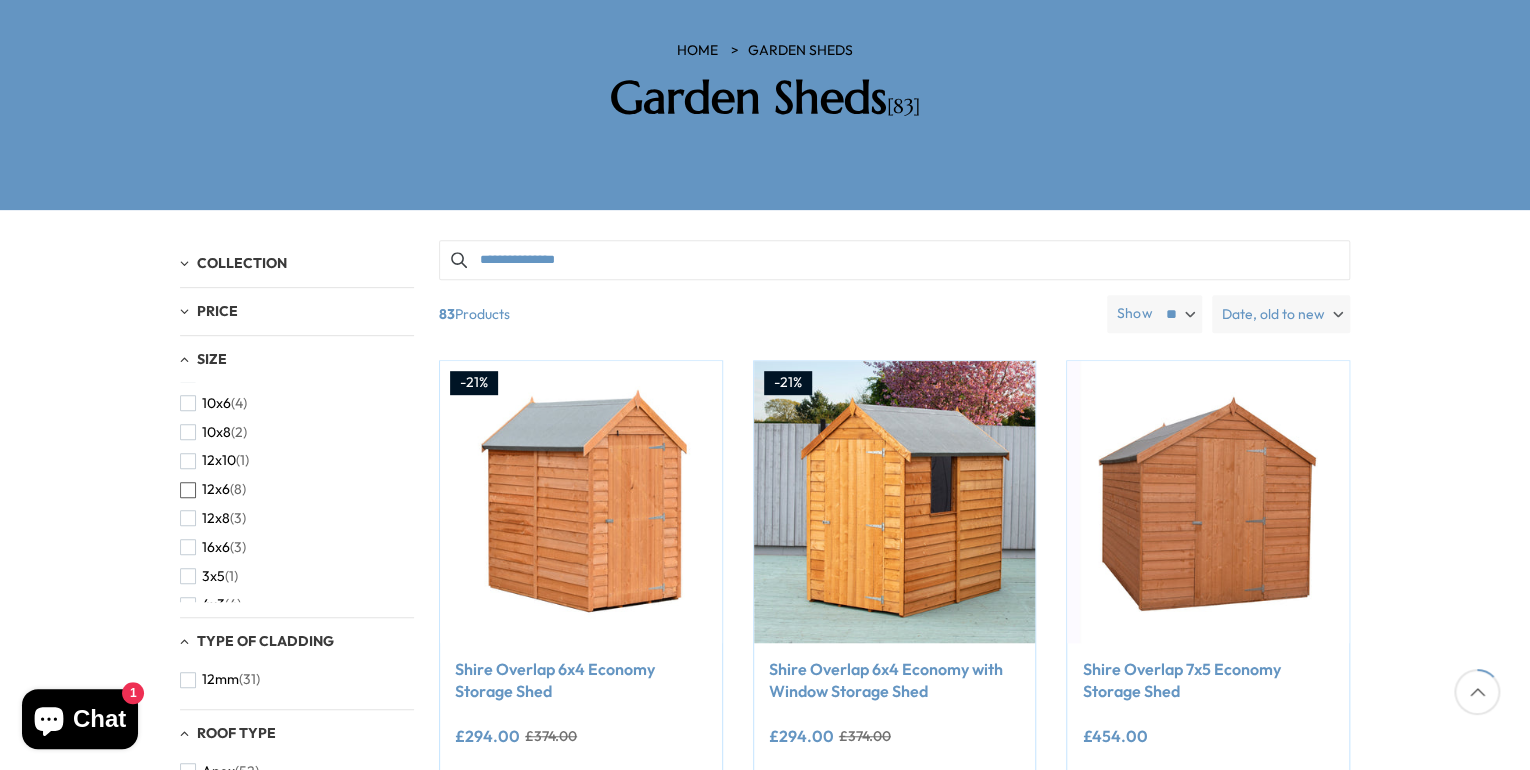 click on "12x6" at bounding box center (216, 489) 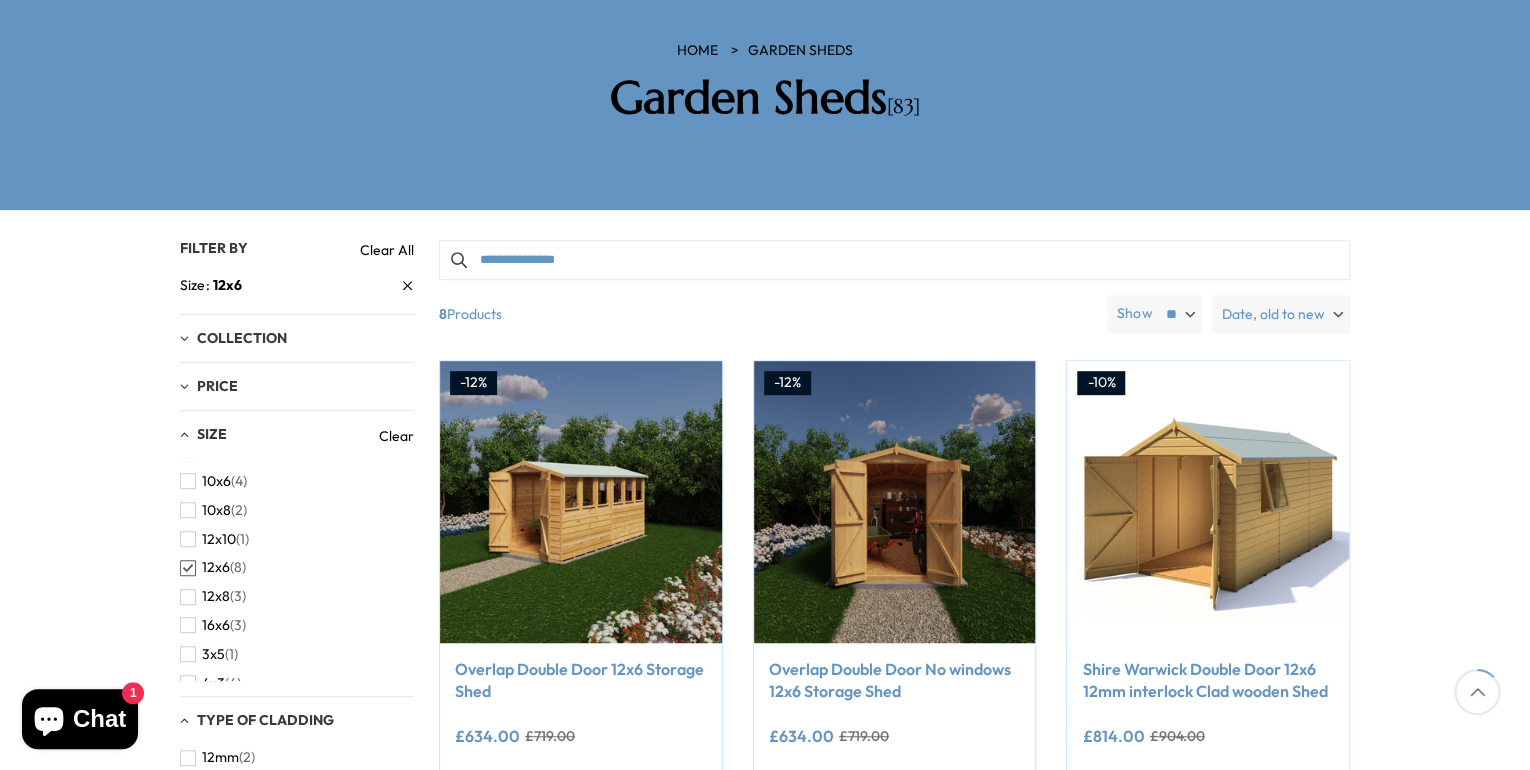 scroll, scrollTop: 160, scrollLeft: 0, axis: vertical 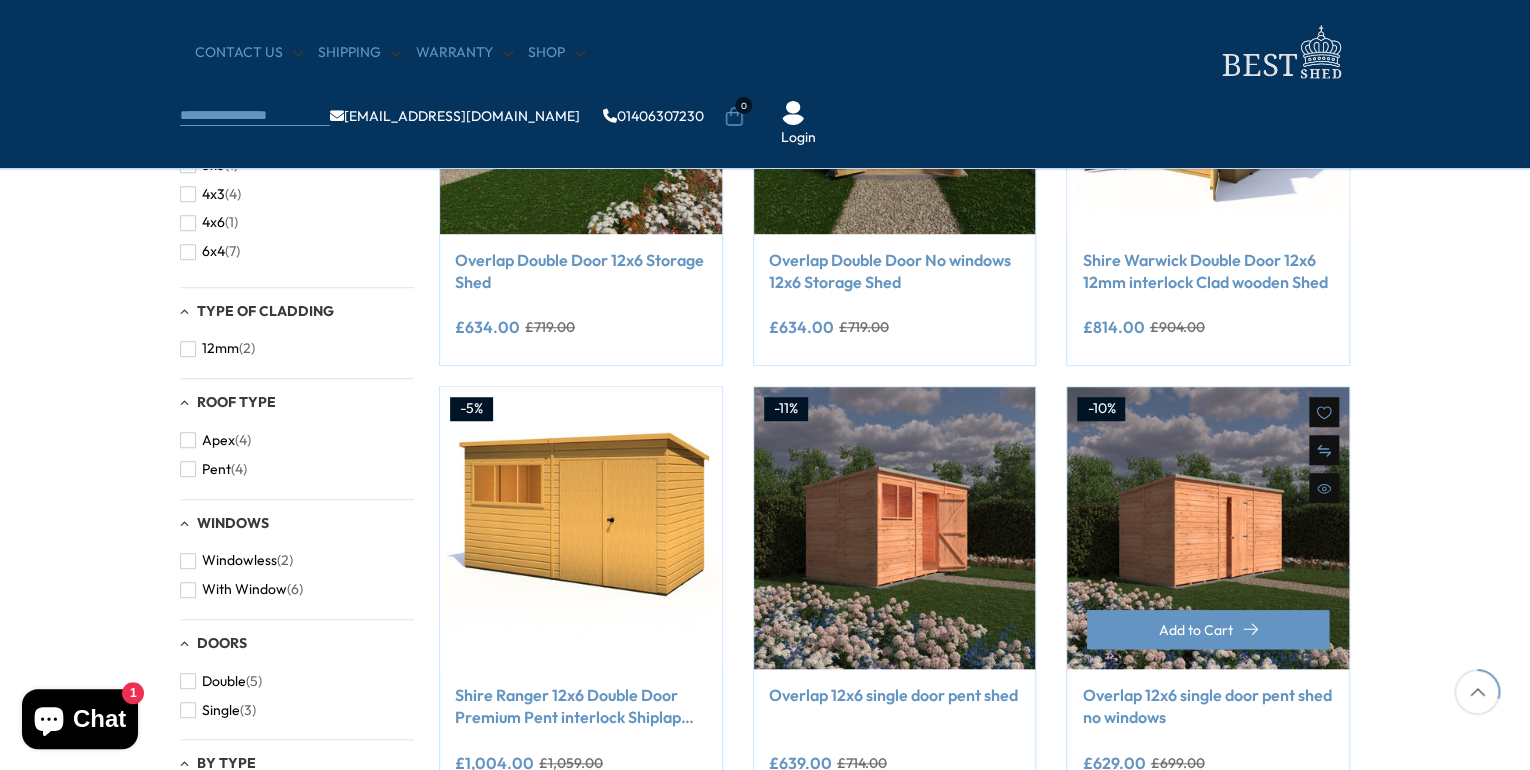 click at bounding box center [1208, 528] 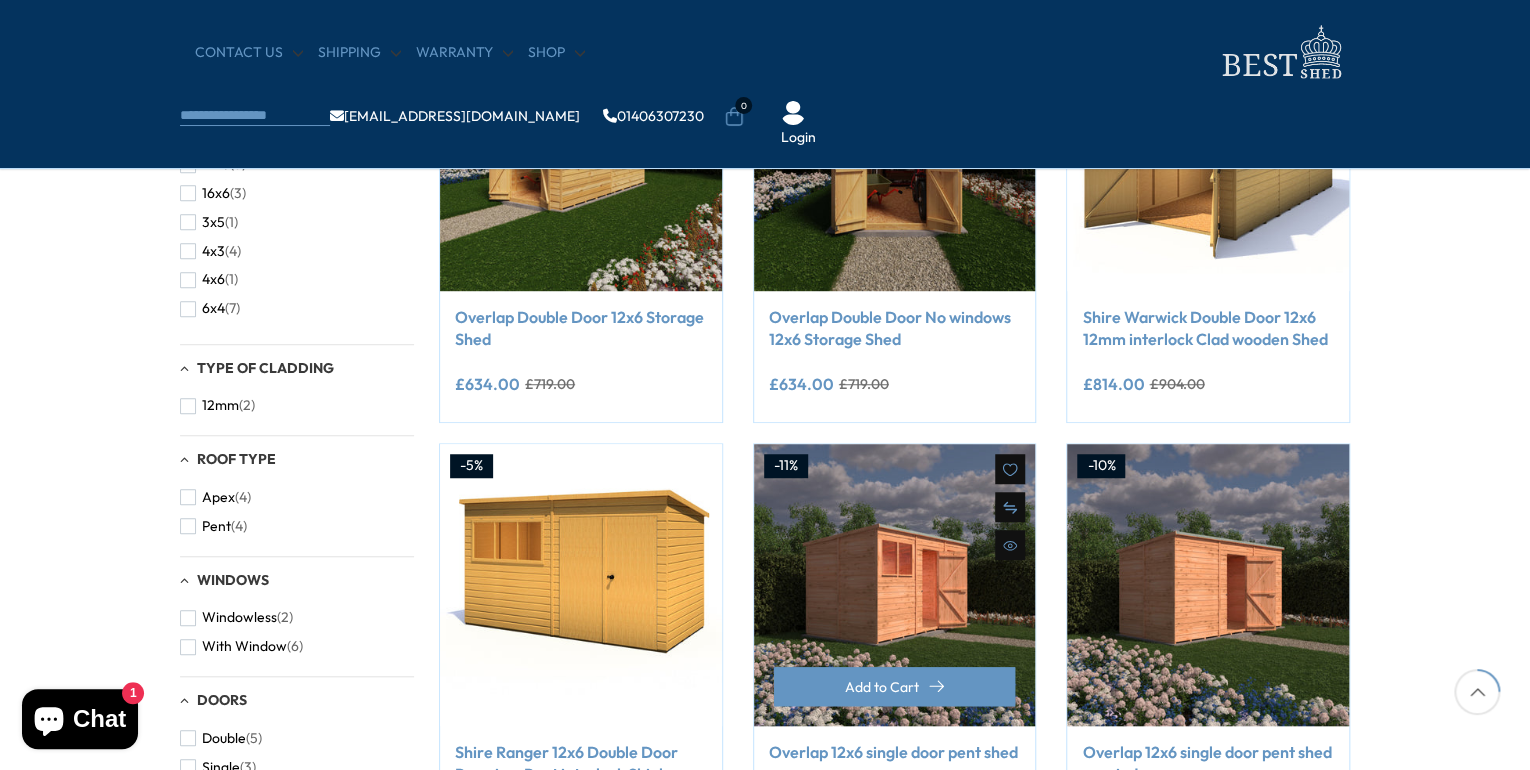 scroll, scrollTop: 400, scrollLeft: 0, axis: vertical 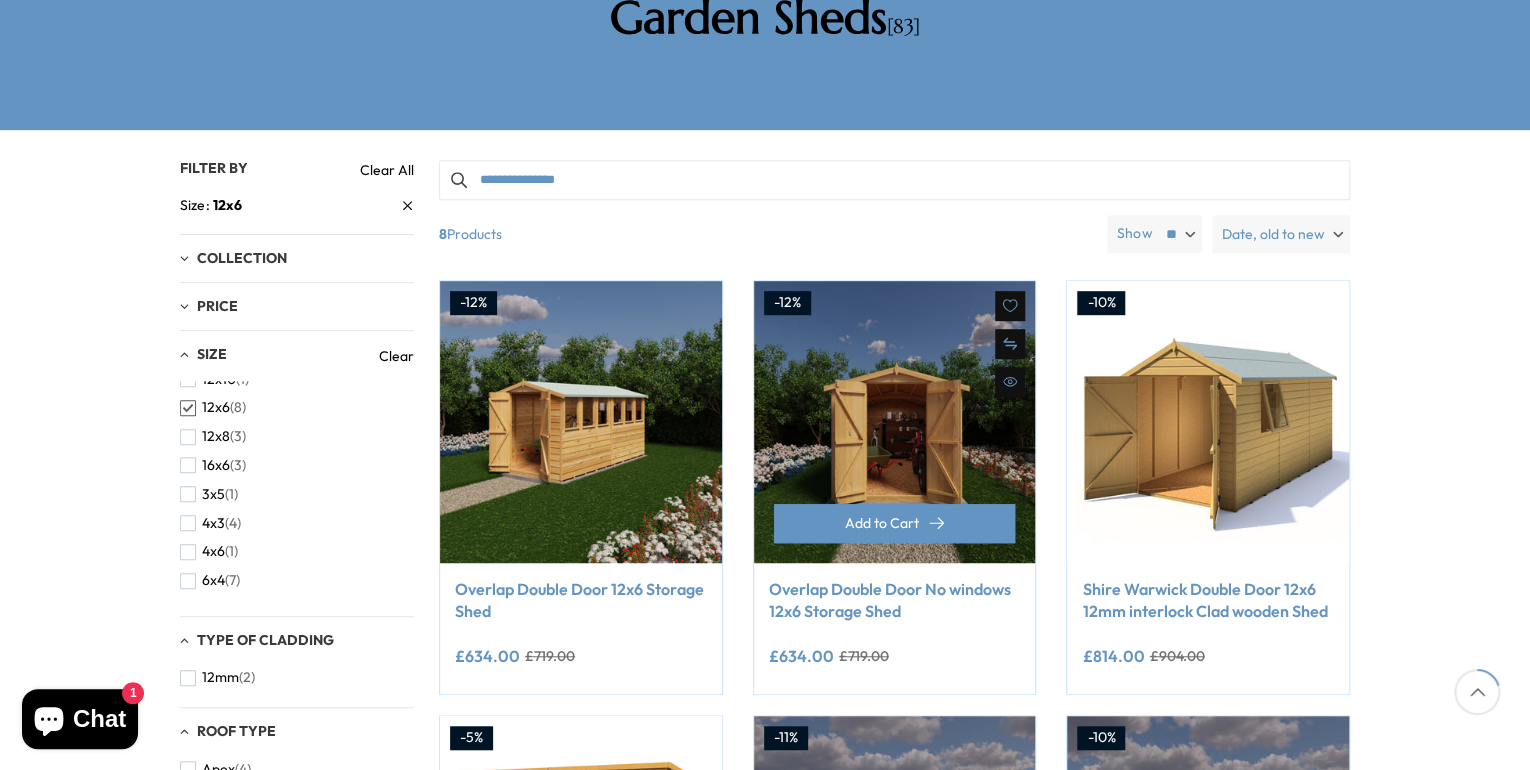 click on "Overlap Double Door No windows 12x6 Storage Shed" at bounding box center [895, 600] 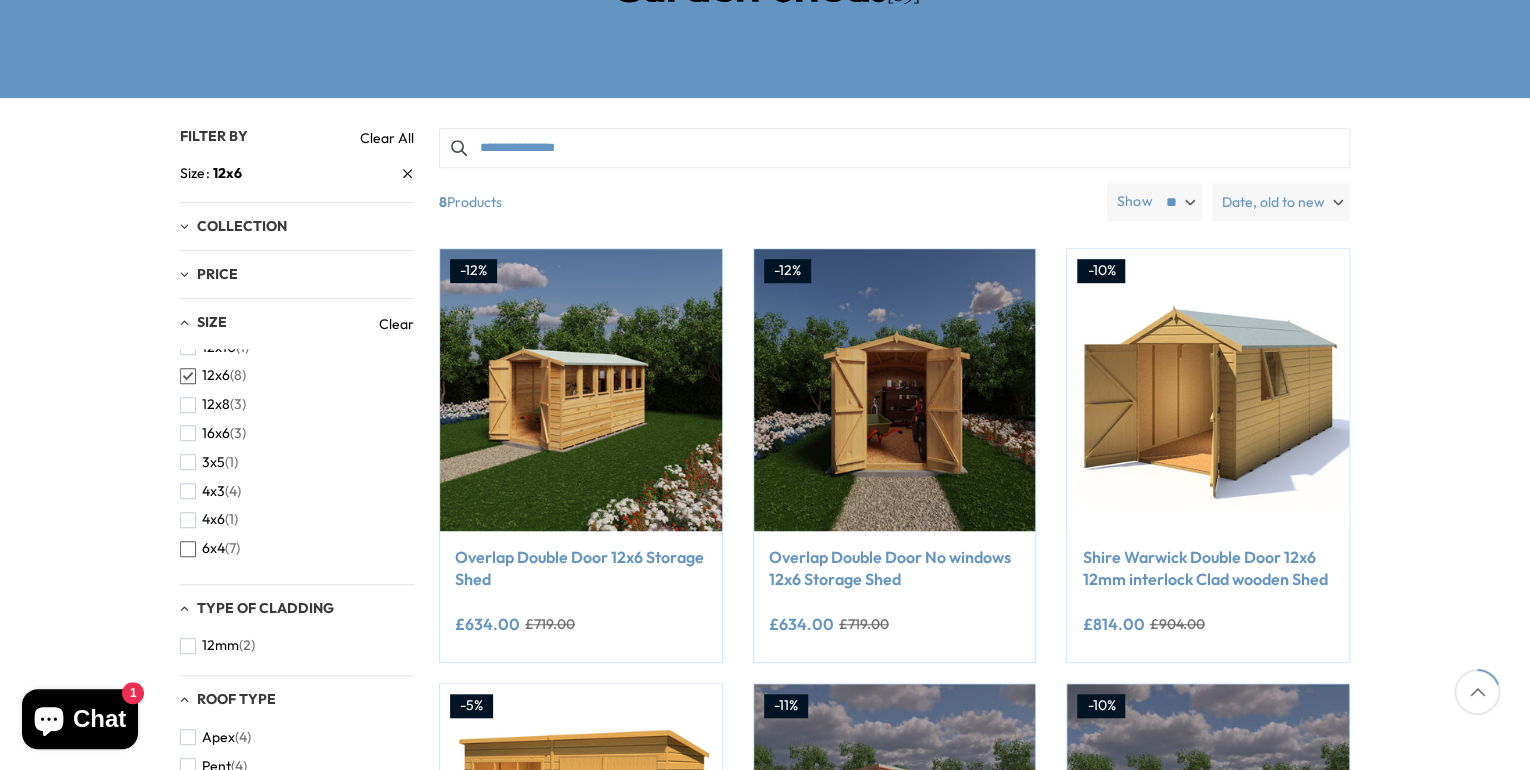 scroll, scrollTop: 240, scrollLeft: 0, axis: vertical 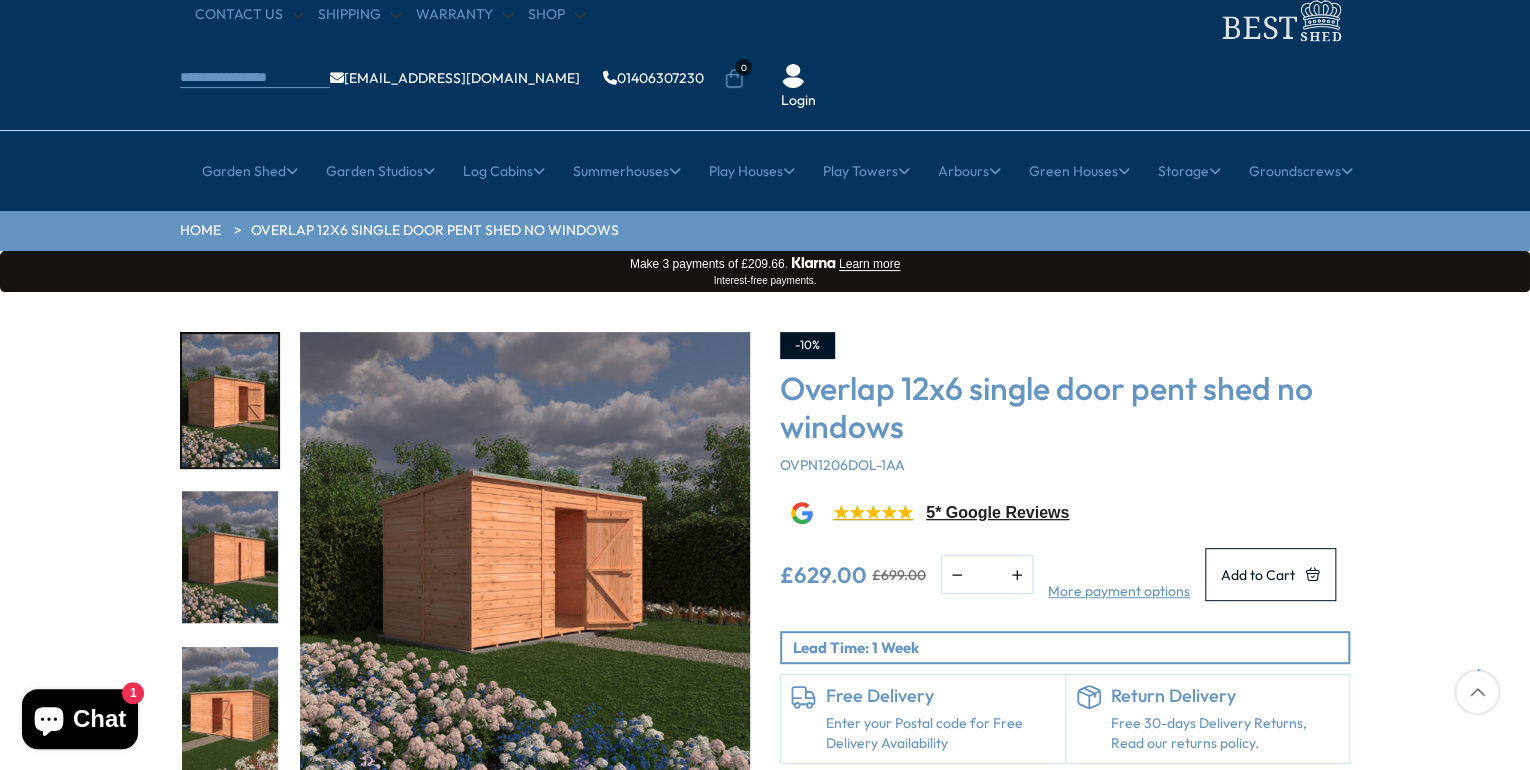 click at bounding box center [525, 557] 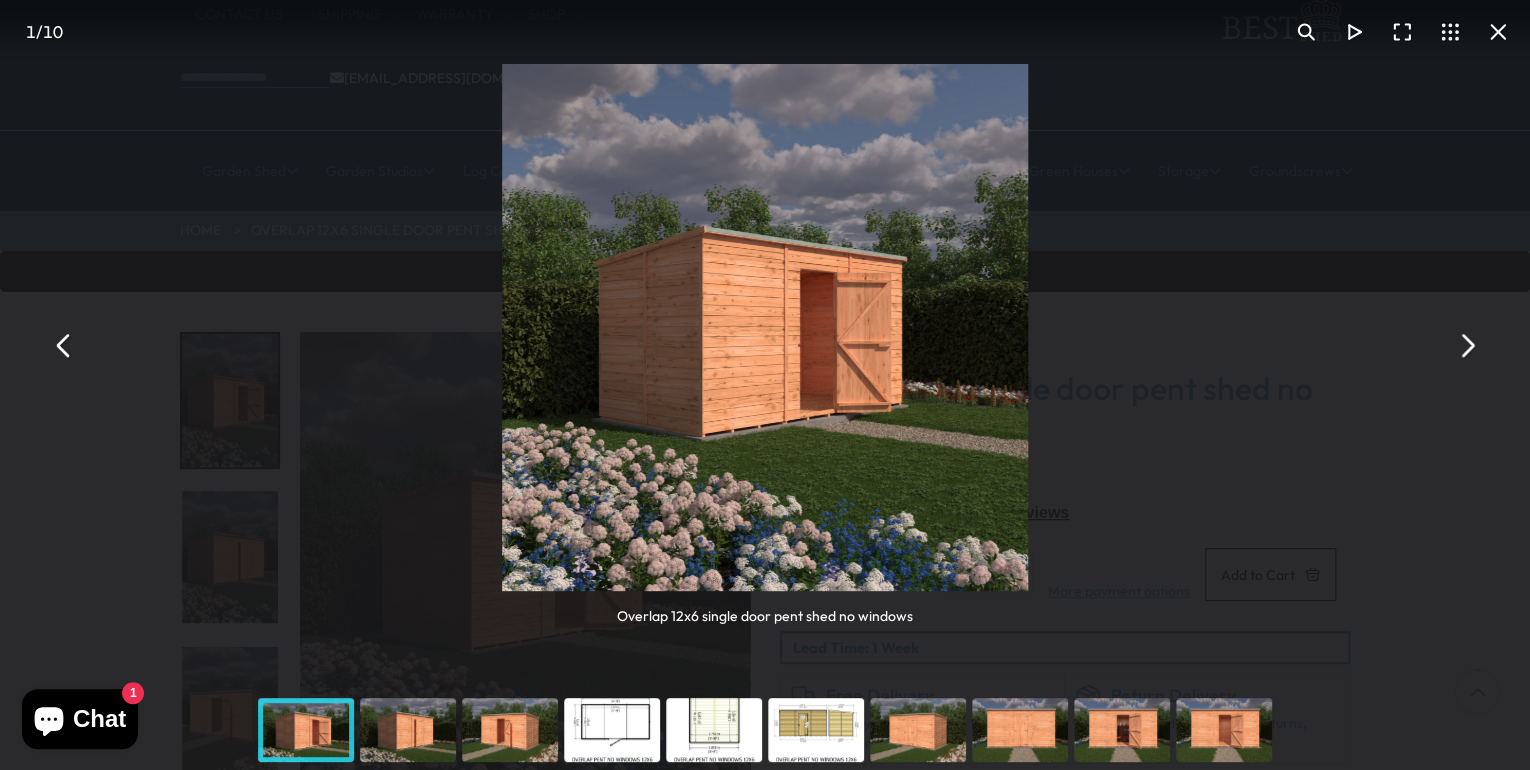 click at bounding box center [1466, 345] 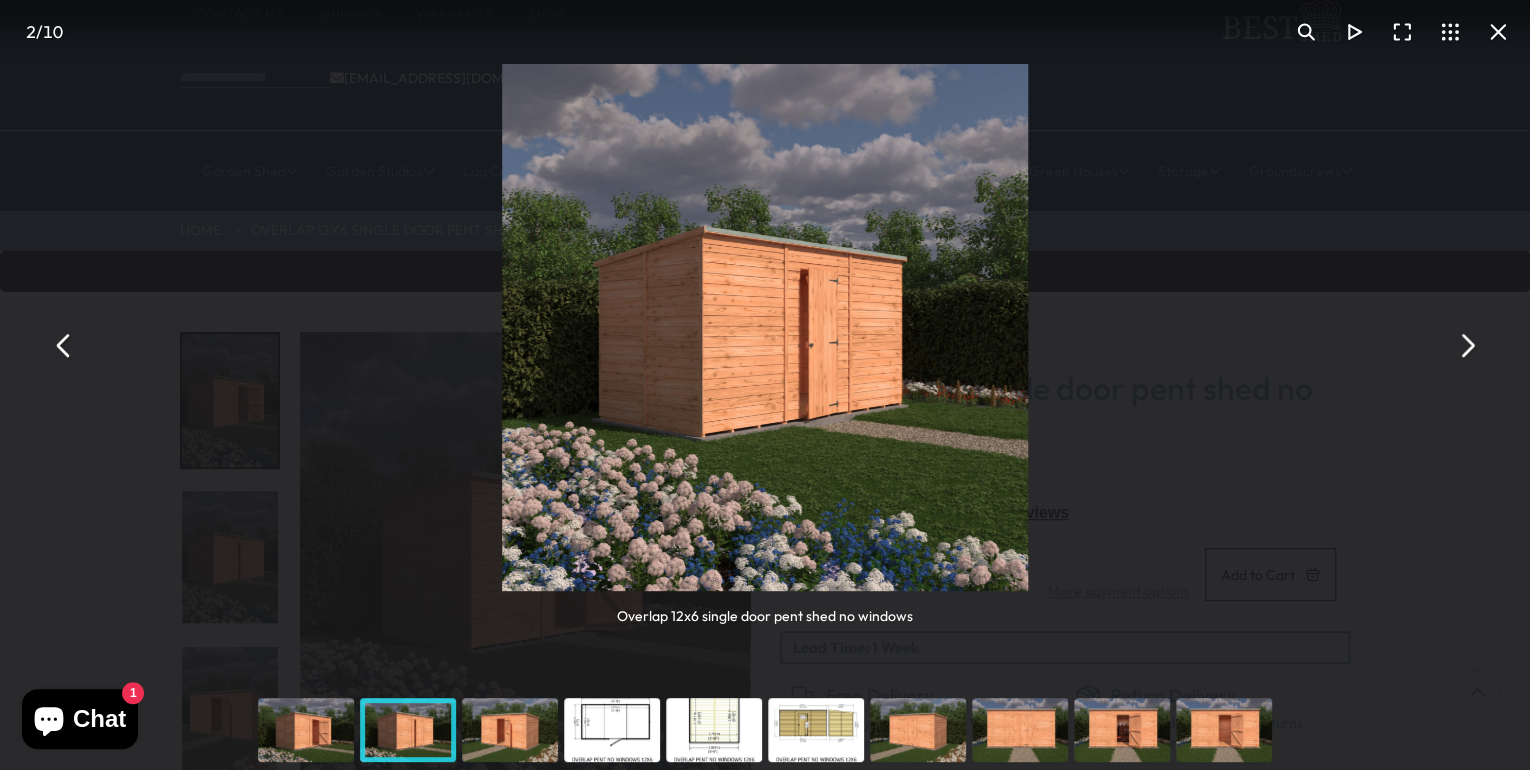 click at bounding box center (1466, 345) 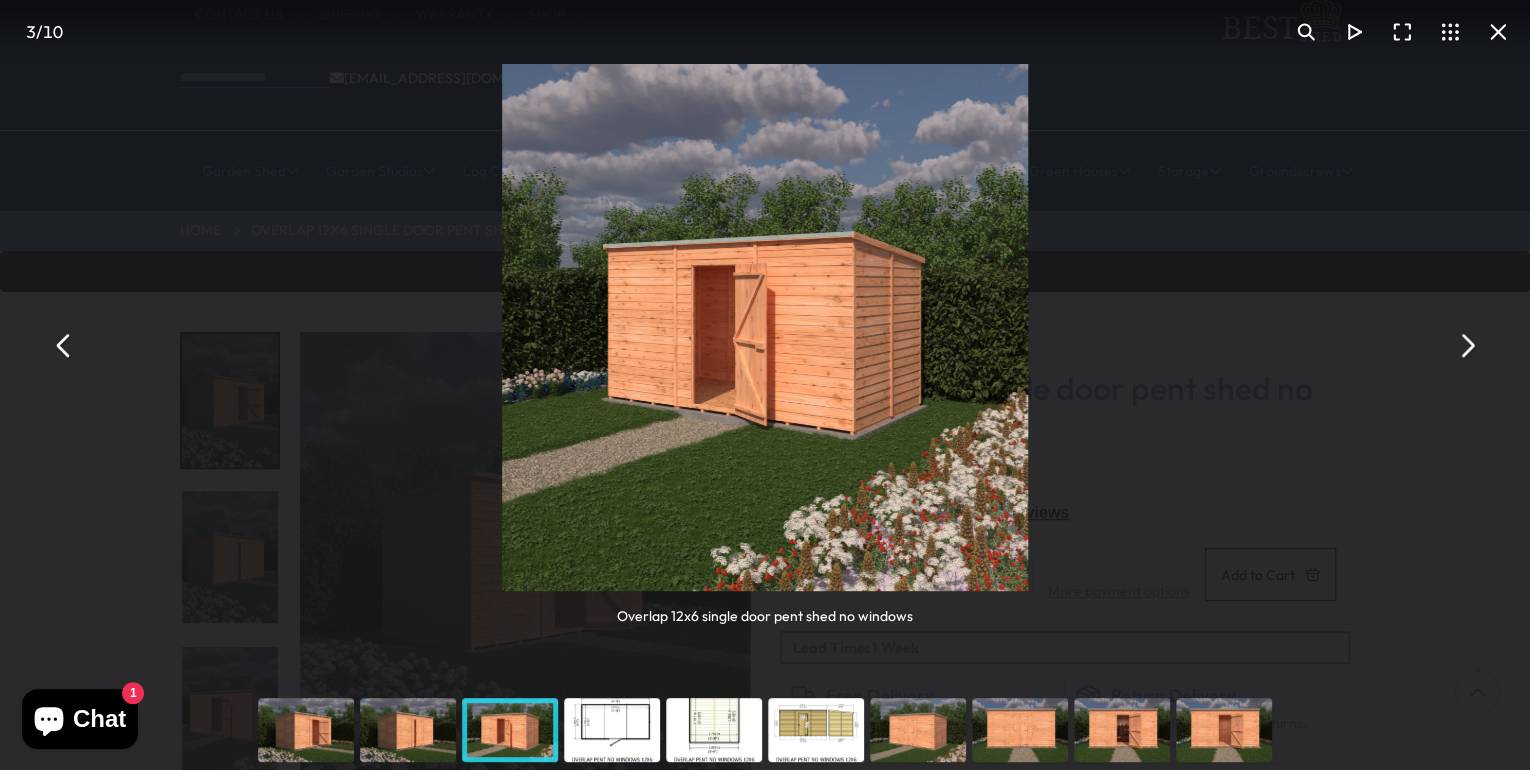 click at bounding box center [1466, 345] 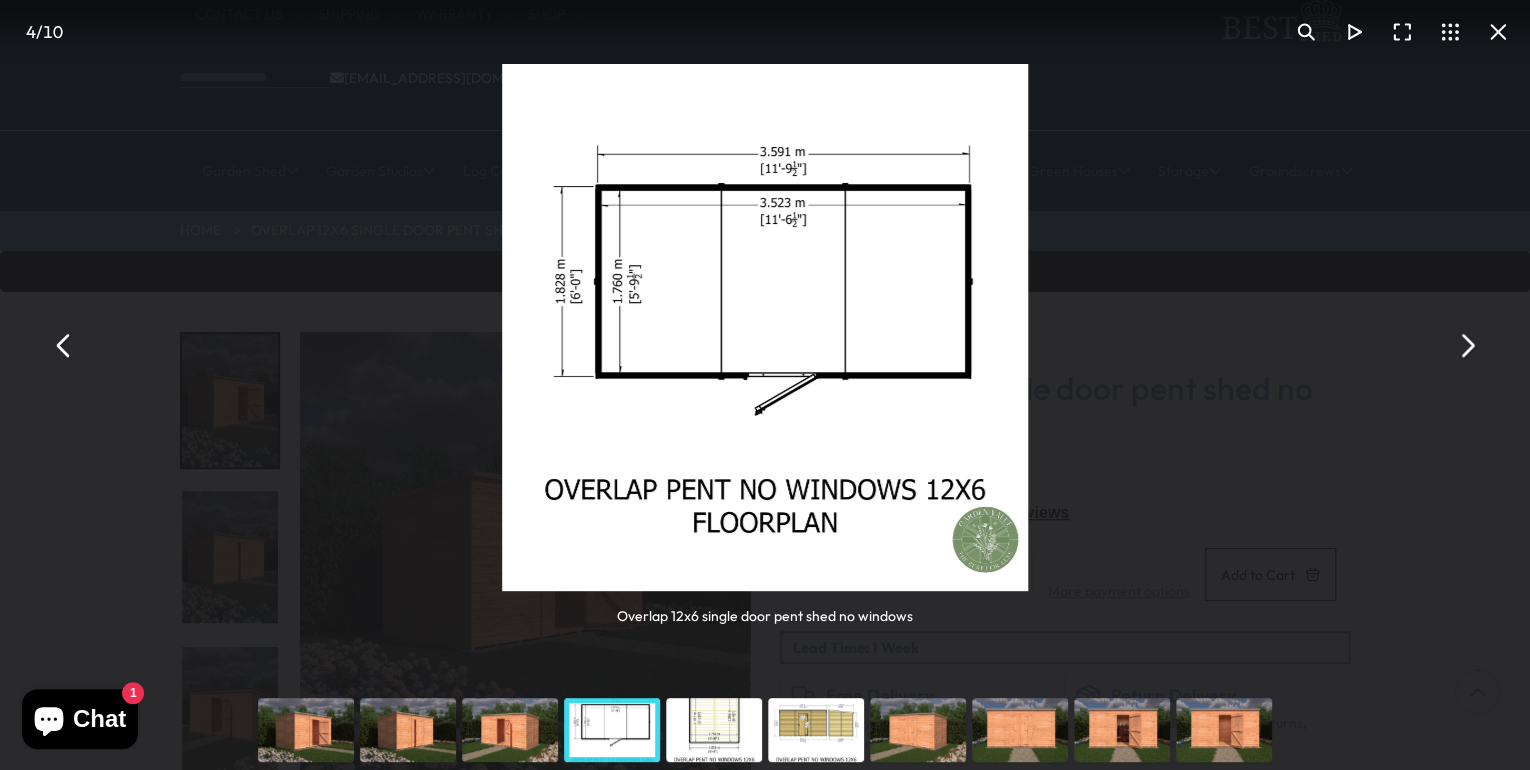 click at bounding box center [1466, 345] 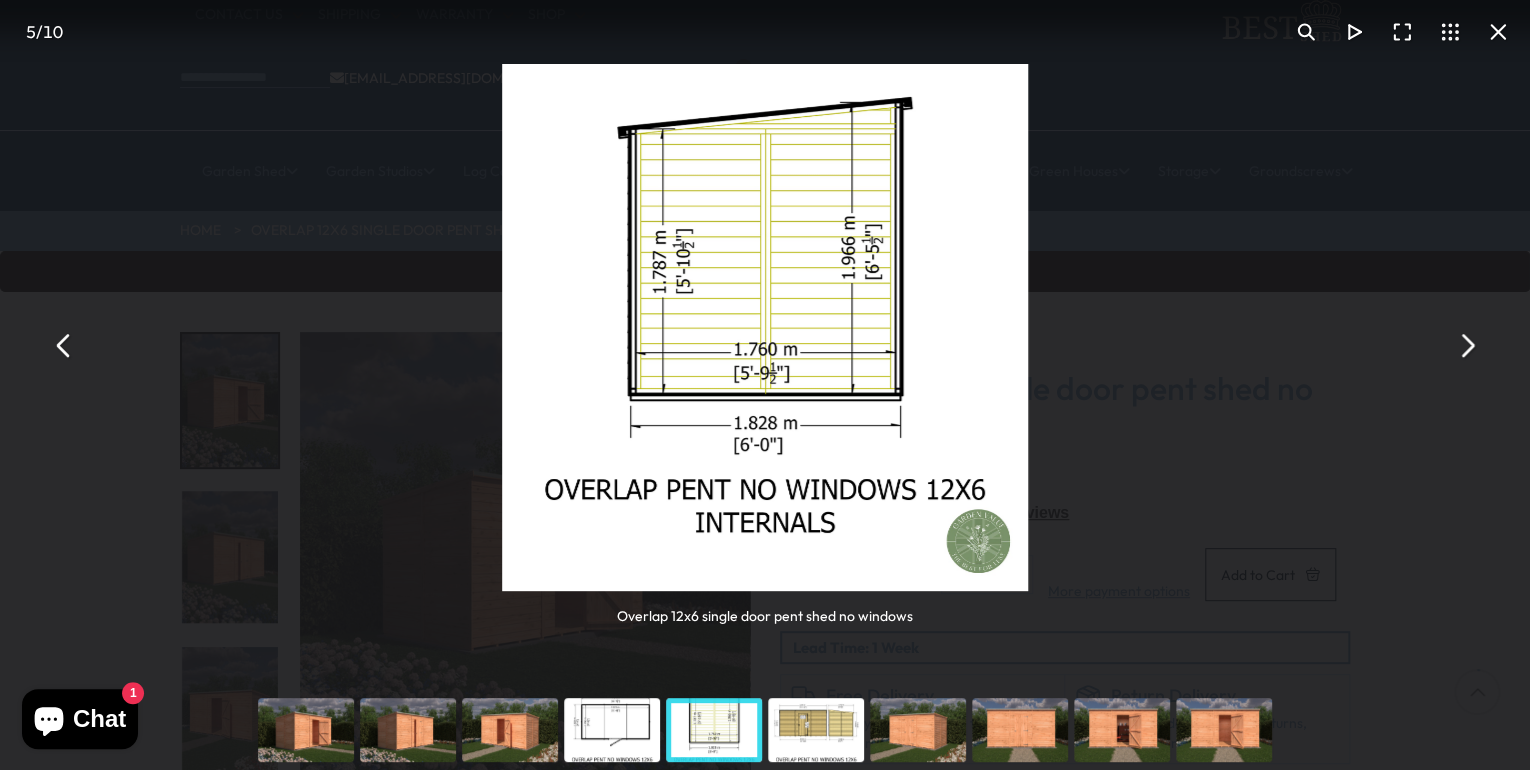 click at bounding box center [1466, 345] 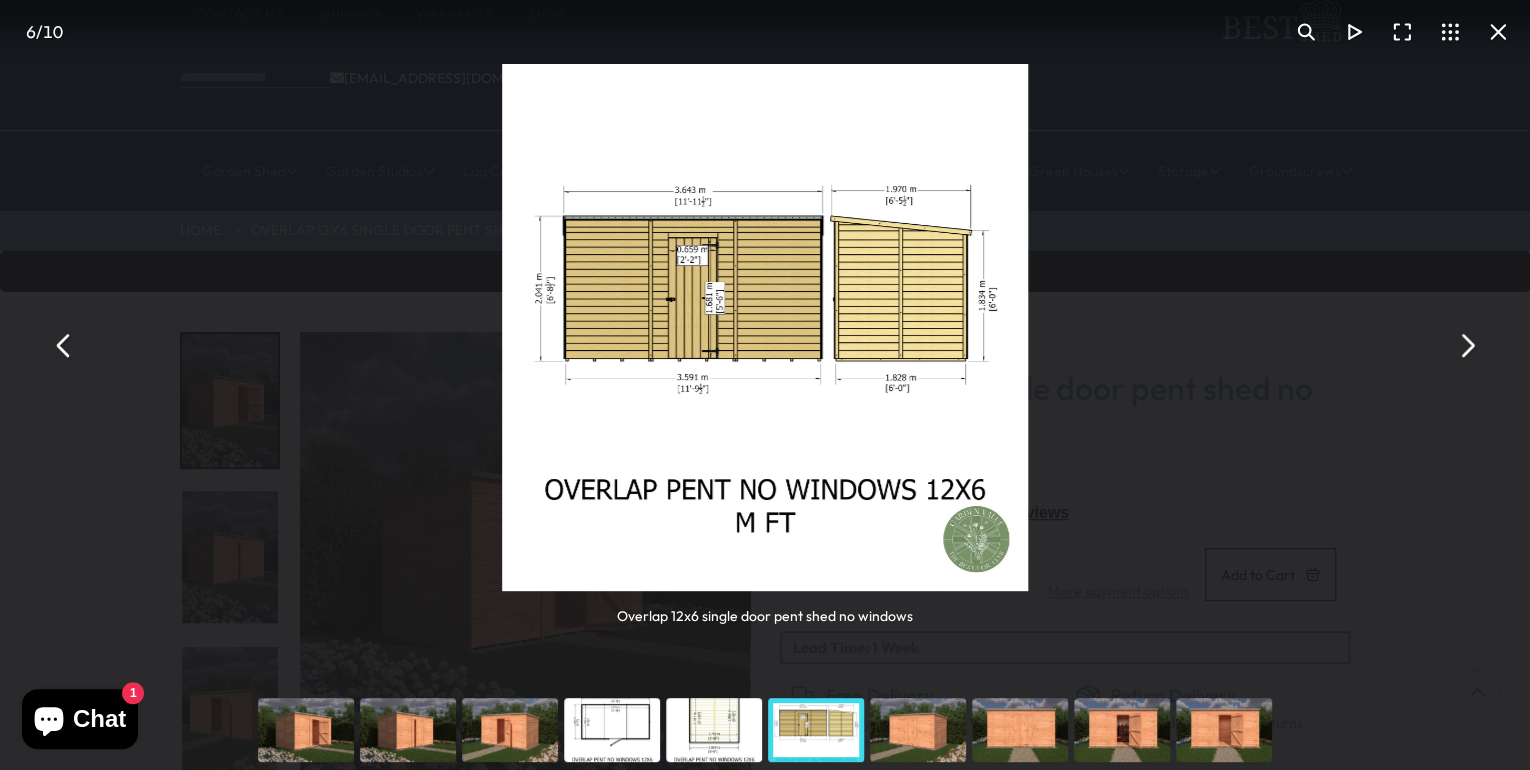 click at bounding box center [1466, 345] 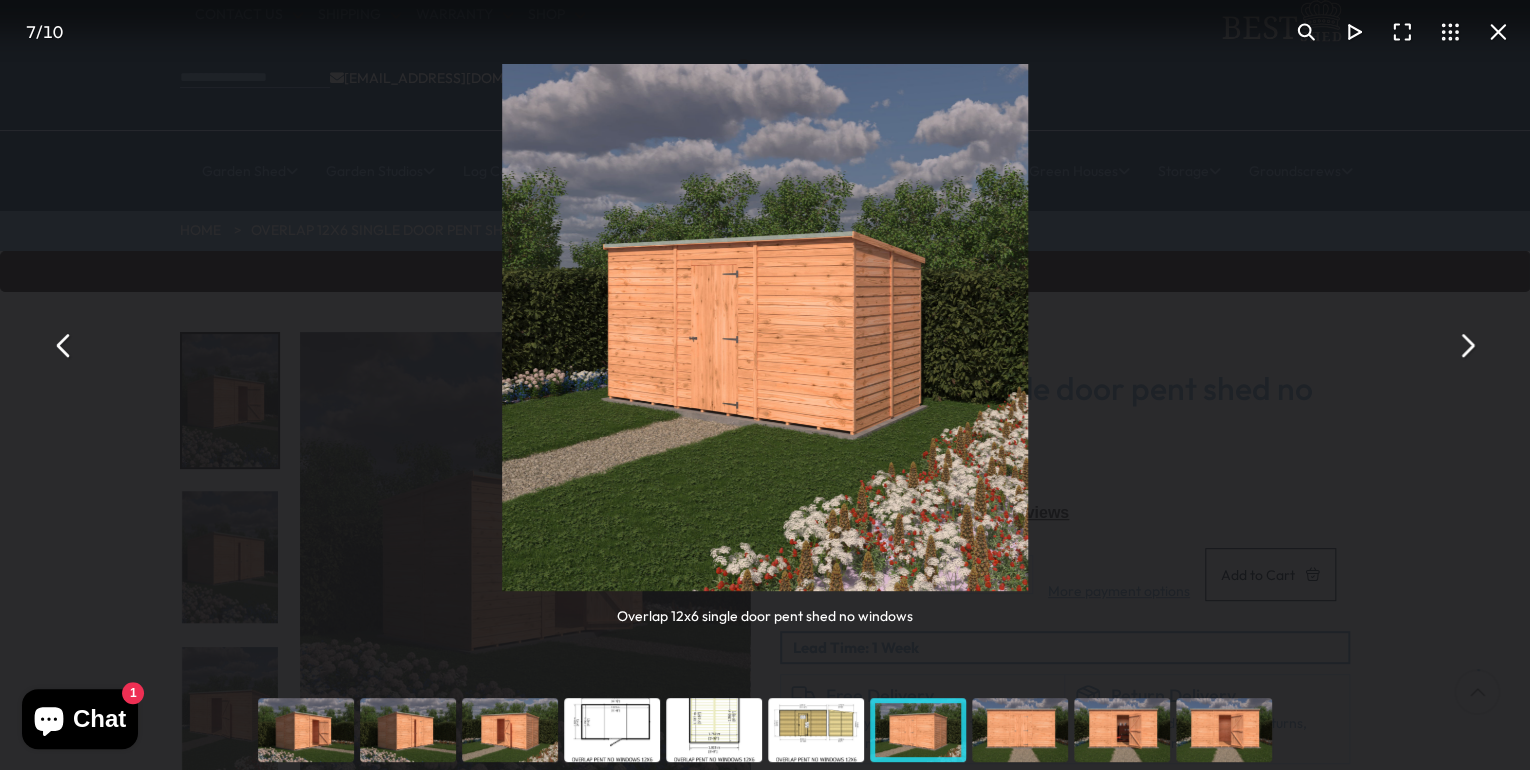 click at bounding box center [1466, 345] 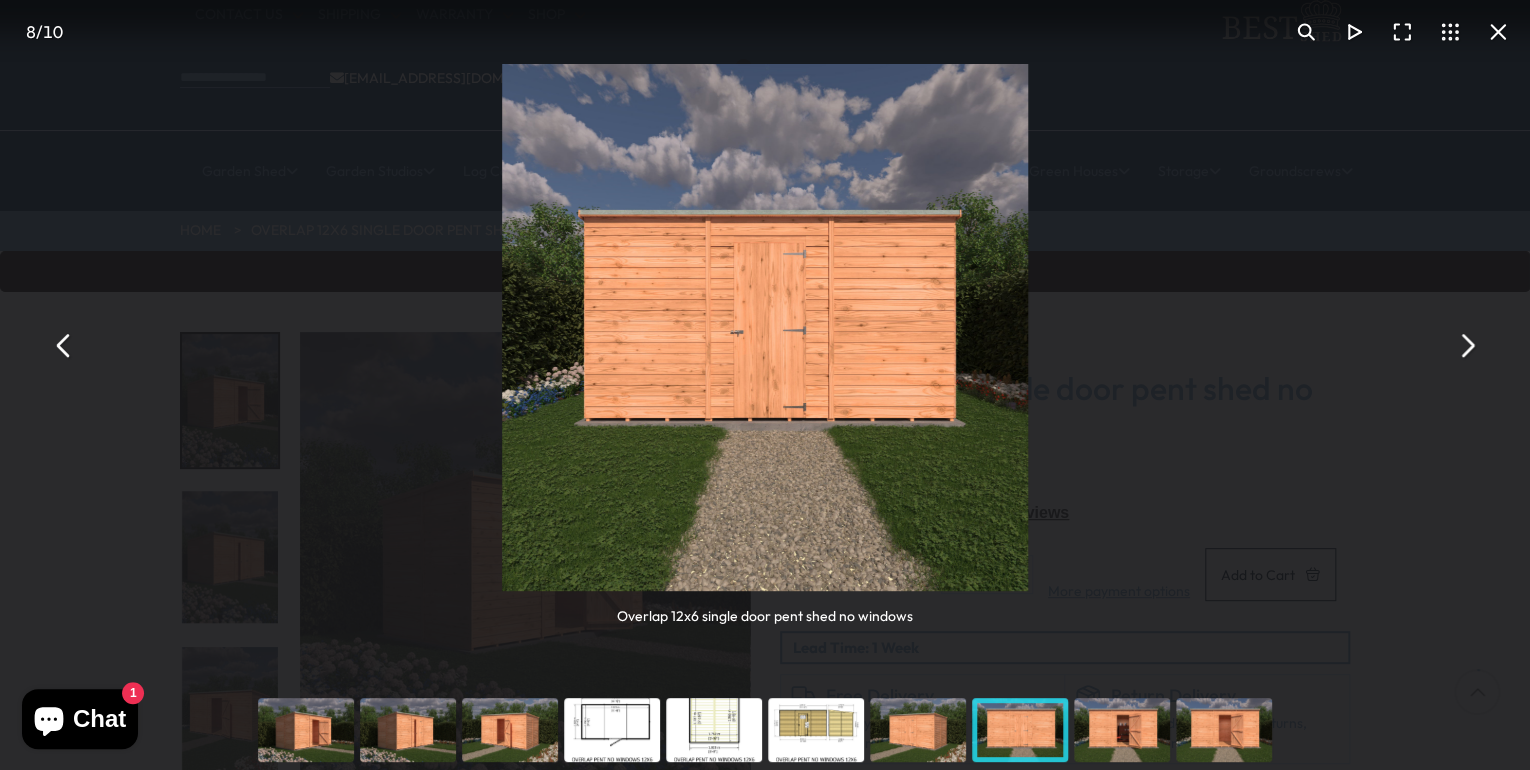 click at bounding box center (1466, 345) 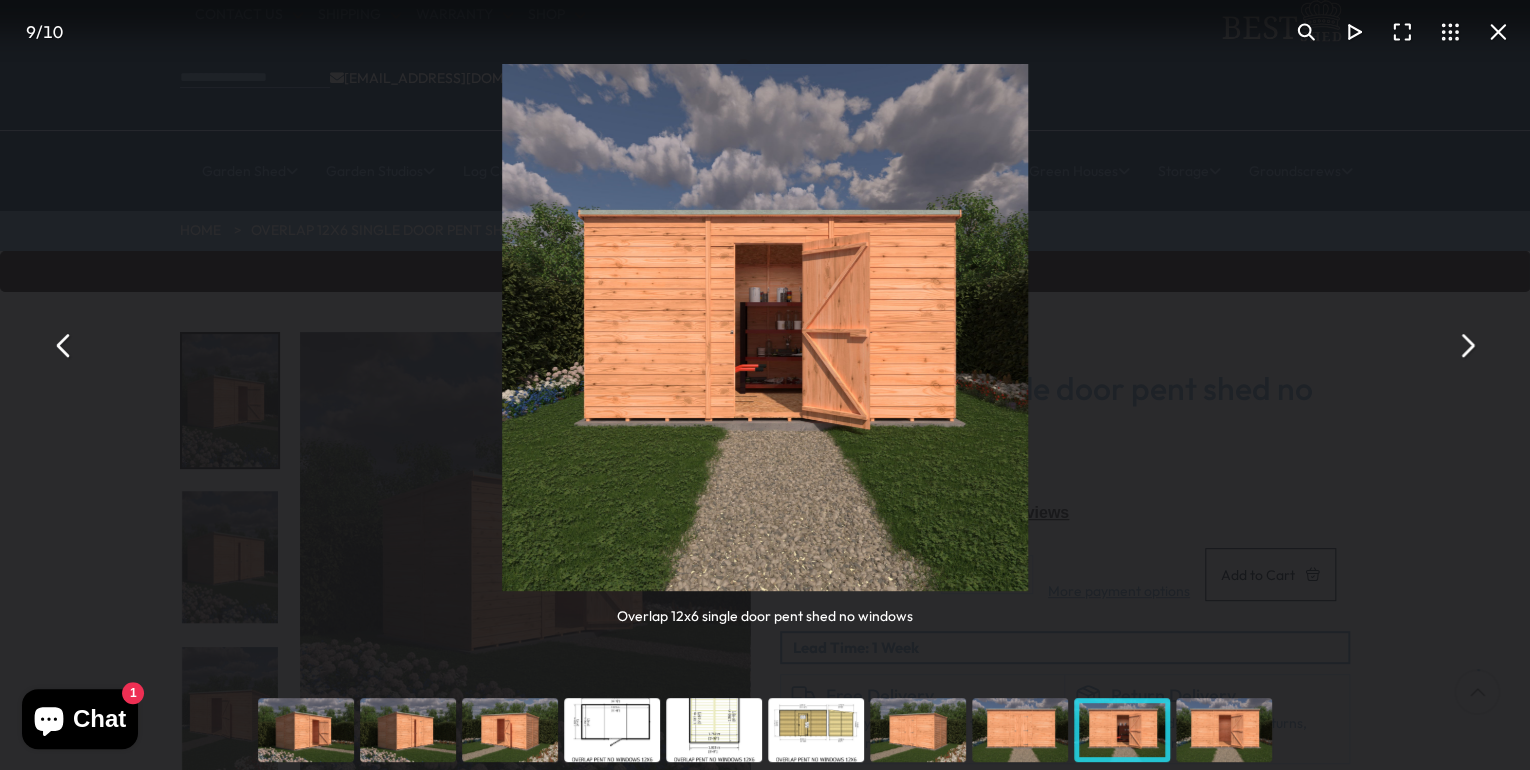click at bounding box center (1466, 345) 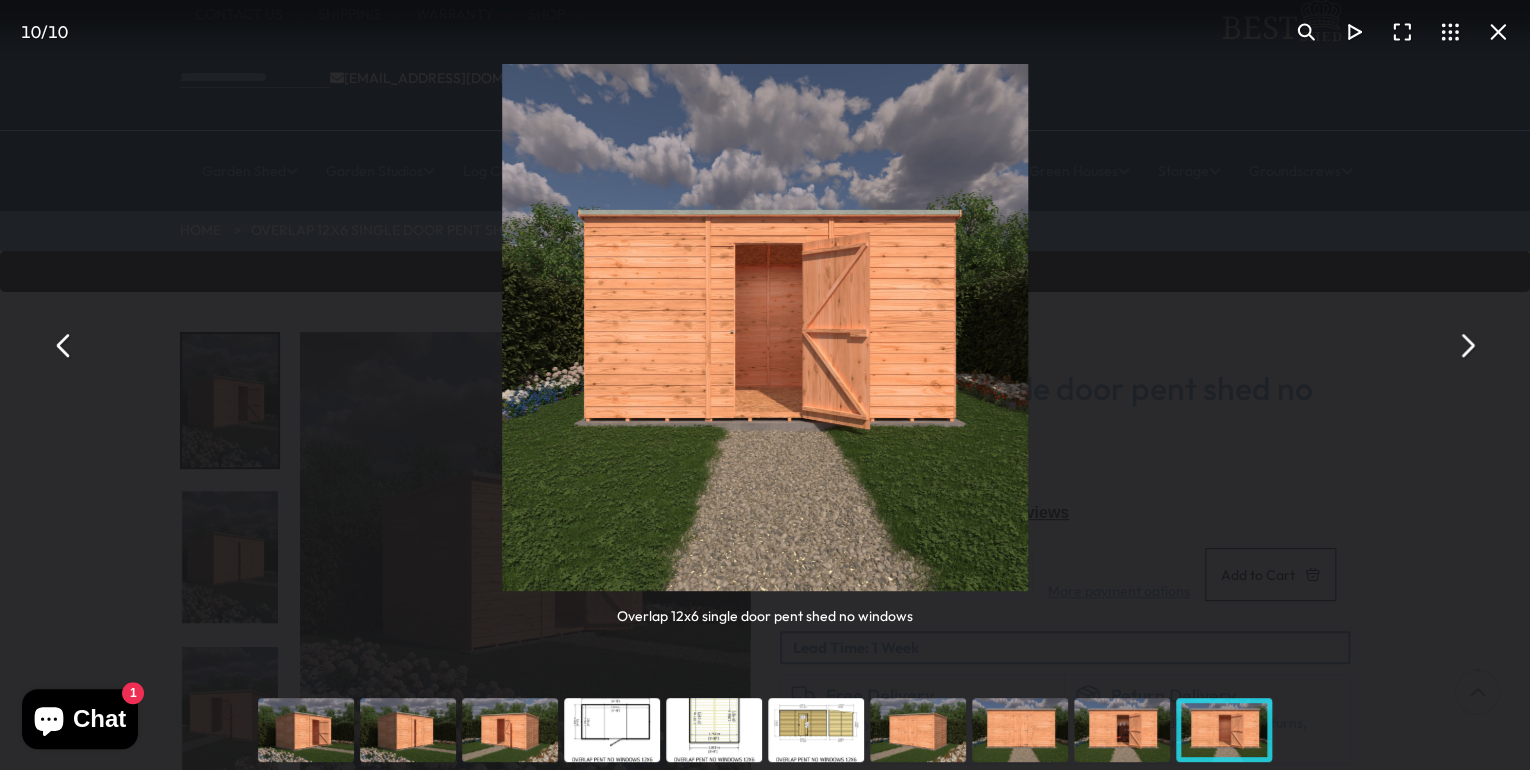 click at bounding box center [1466, 345] 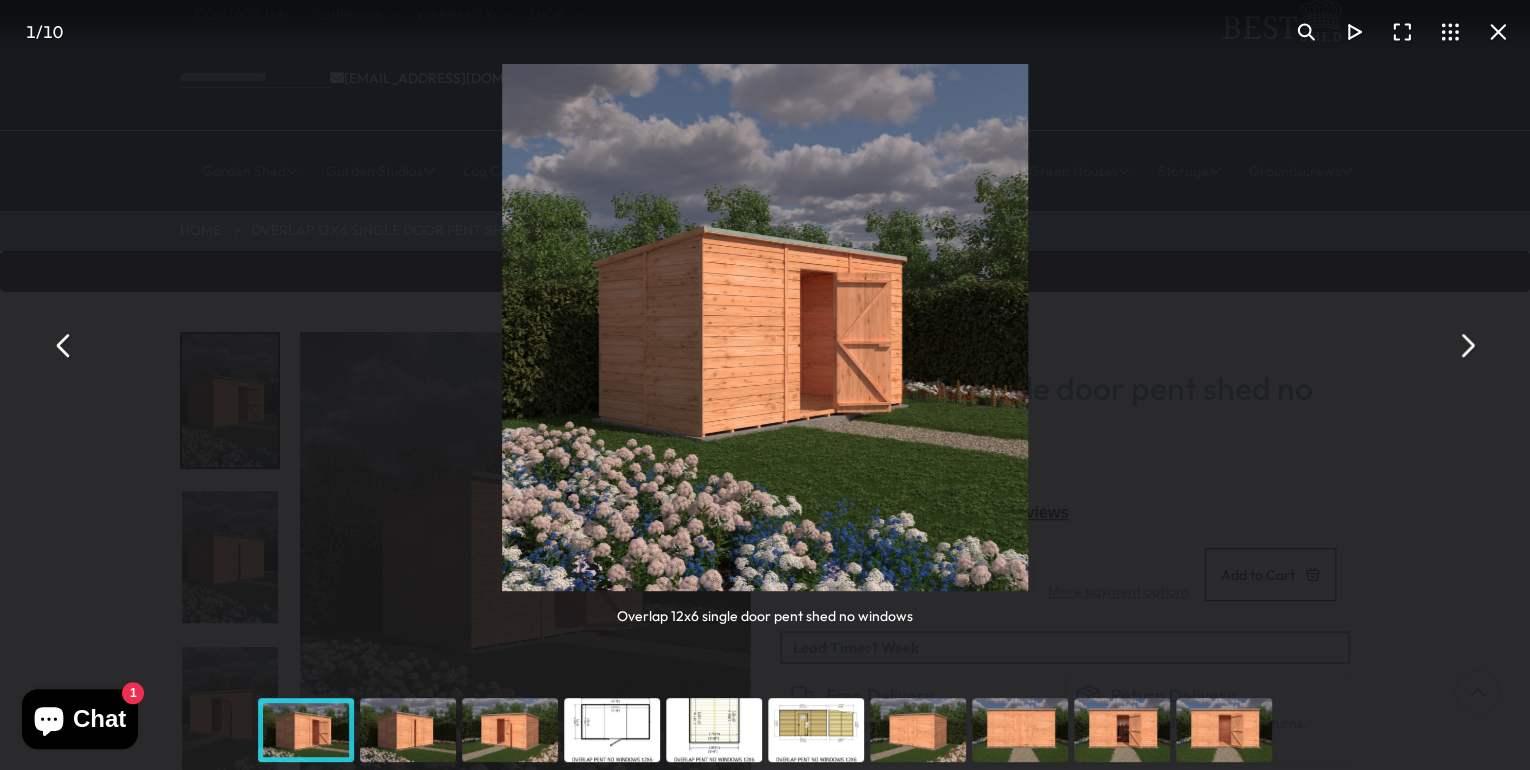 click at bounding box center [1498, 32] 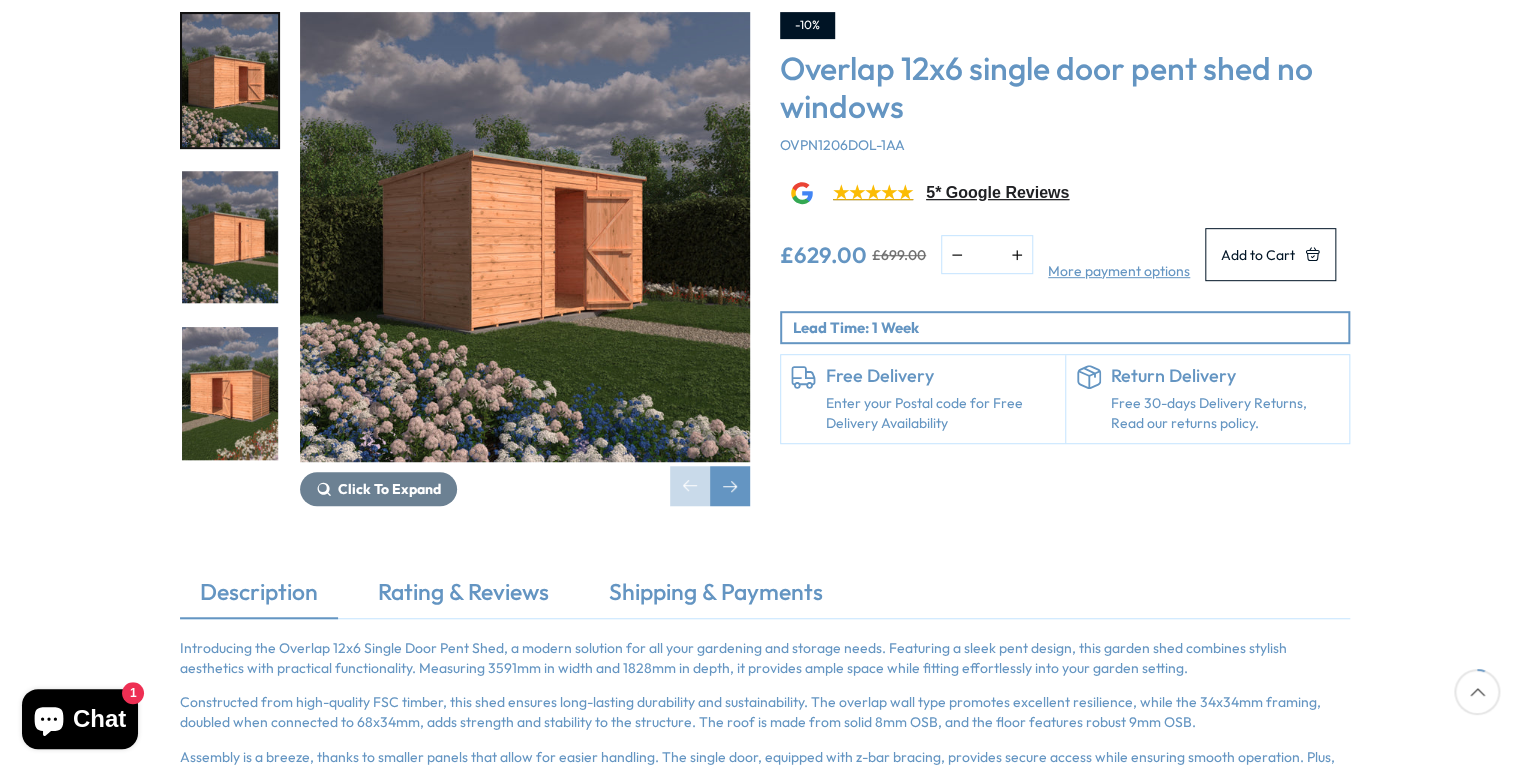 scroll, scrollTop: 160, scrollLeft: 0, axis: vertical 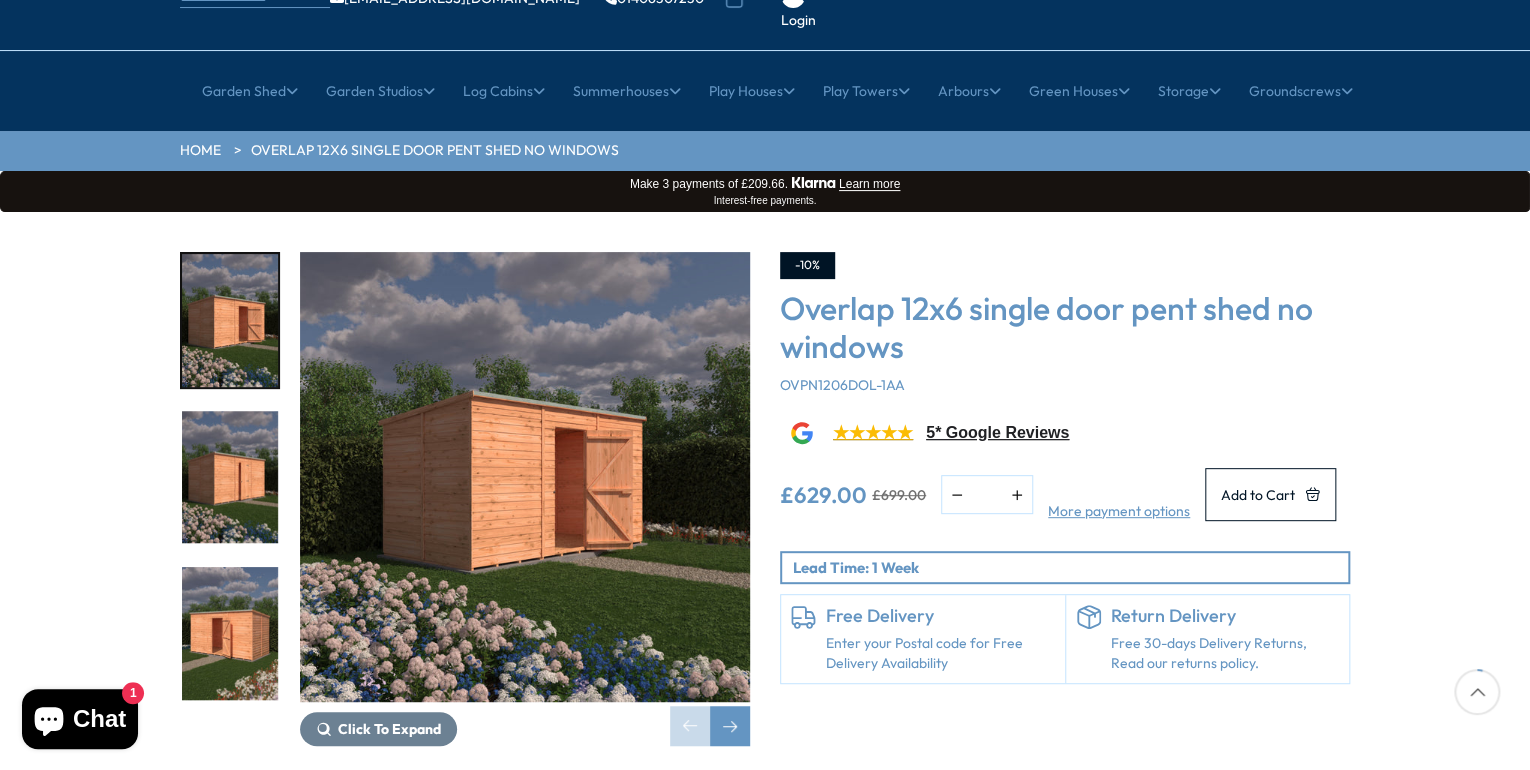 click at bounding box center (525, 477) 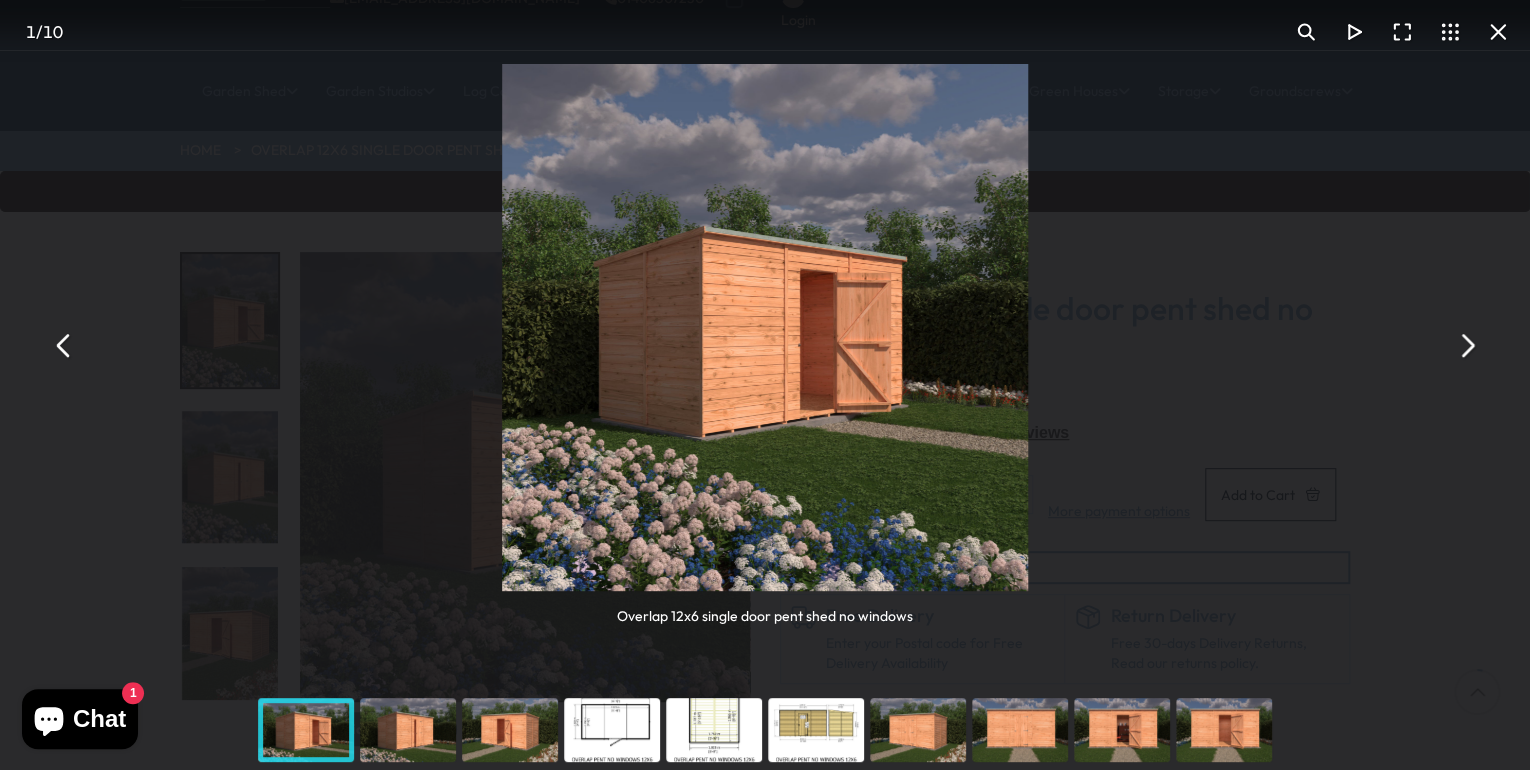 click at bounding box center [1466, 345] 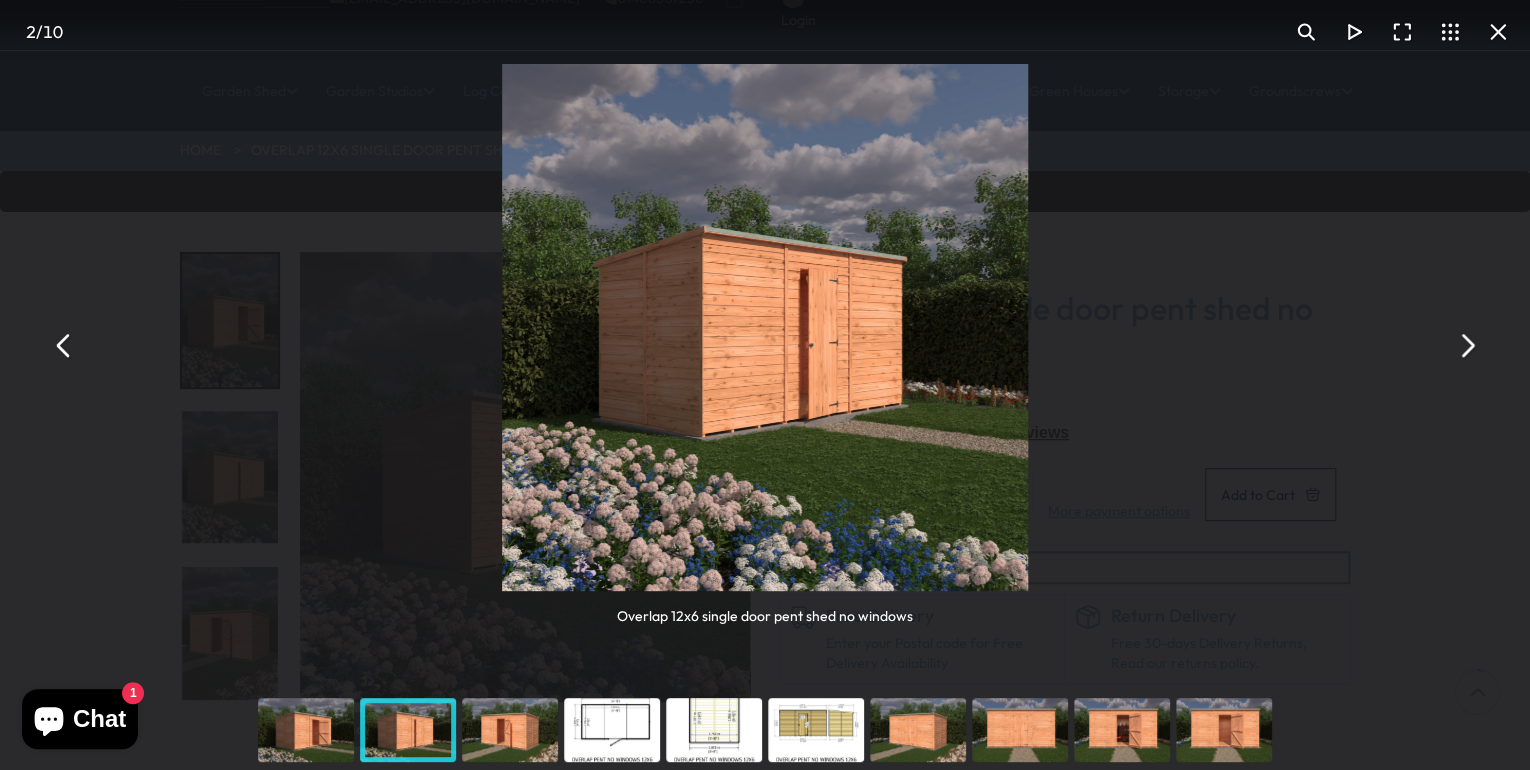 click at bounding box center (1466, 345) 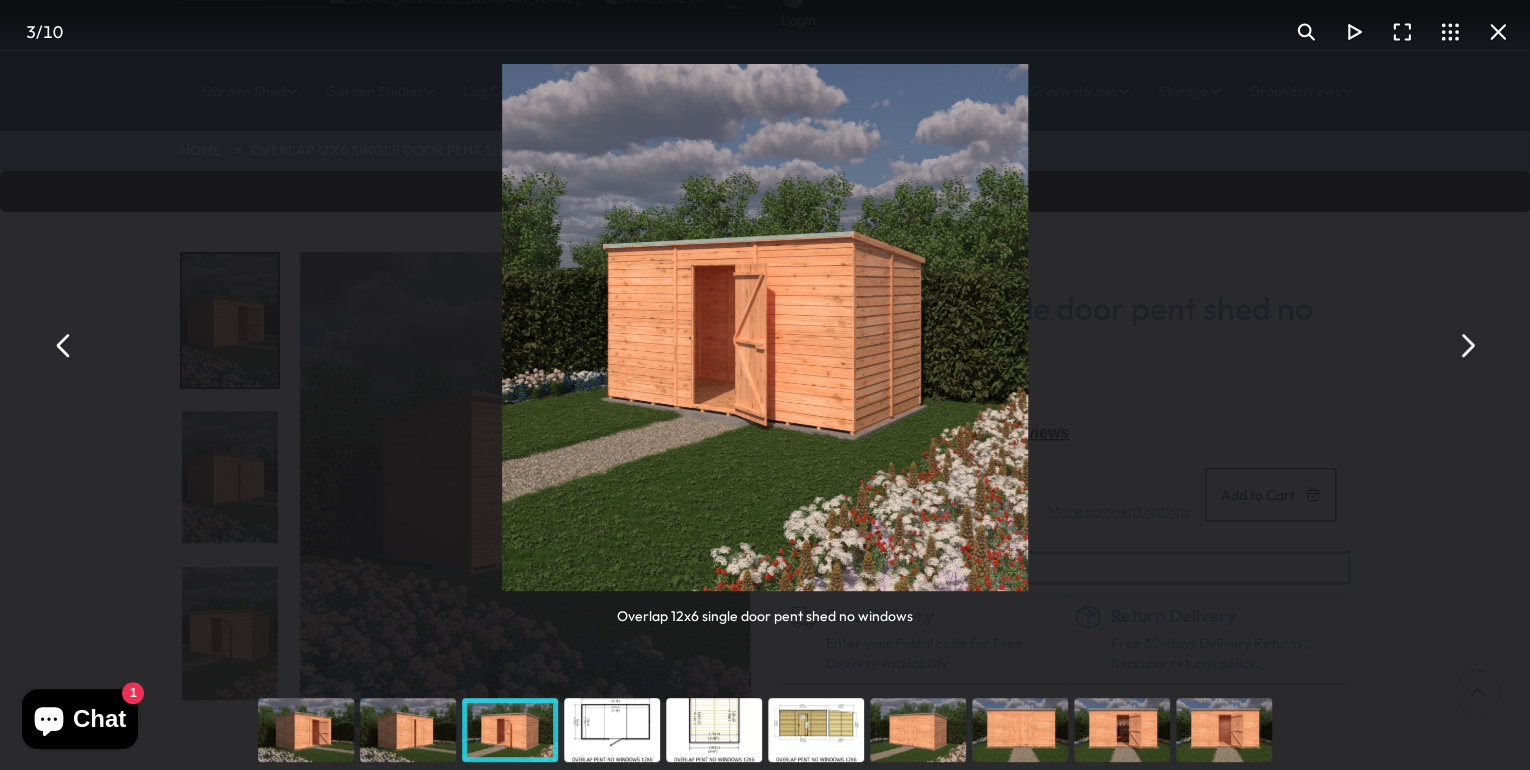 click at bounding box center [1466, 345] 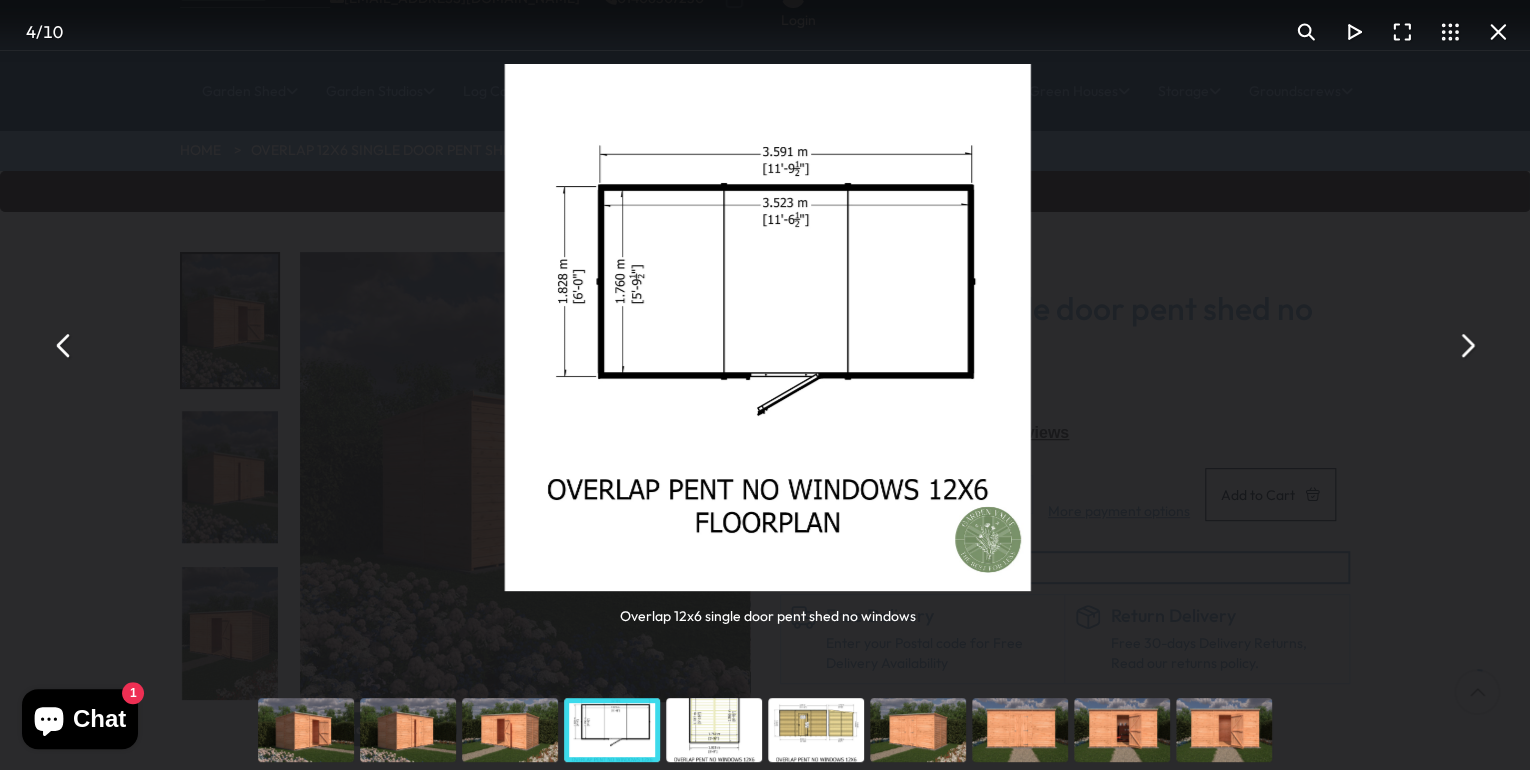 click at bounding box center [1466, 345] 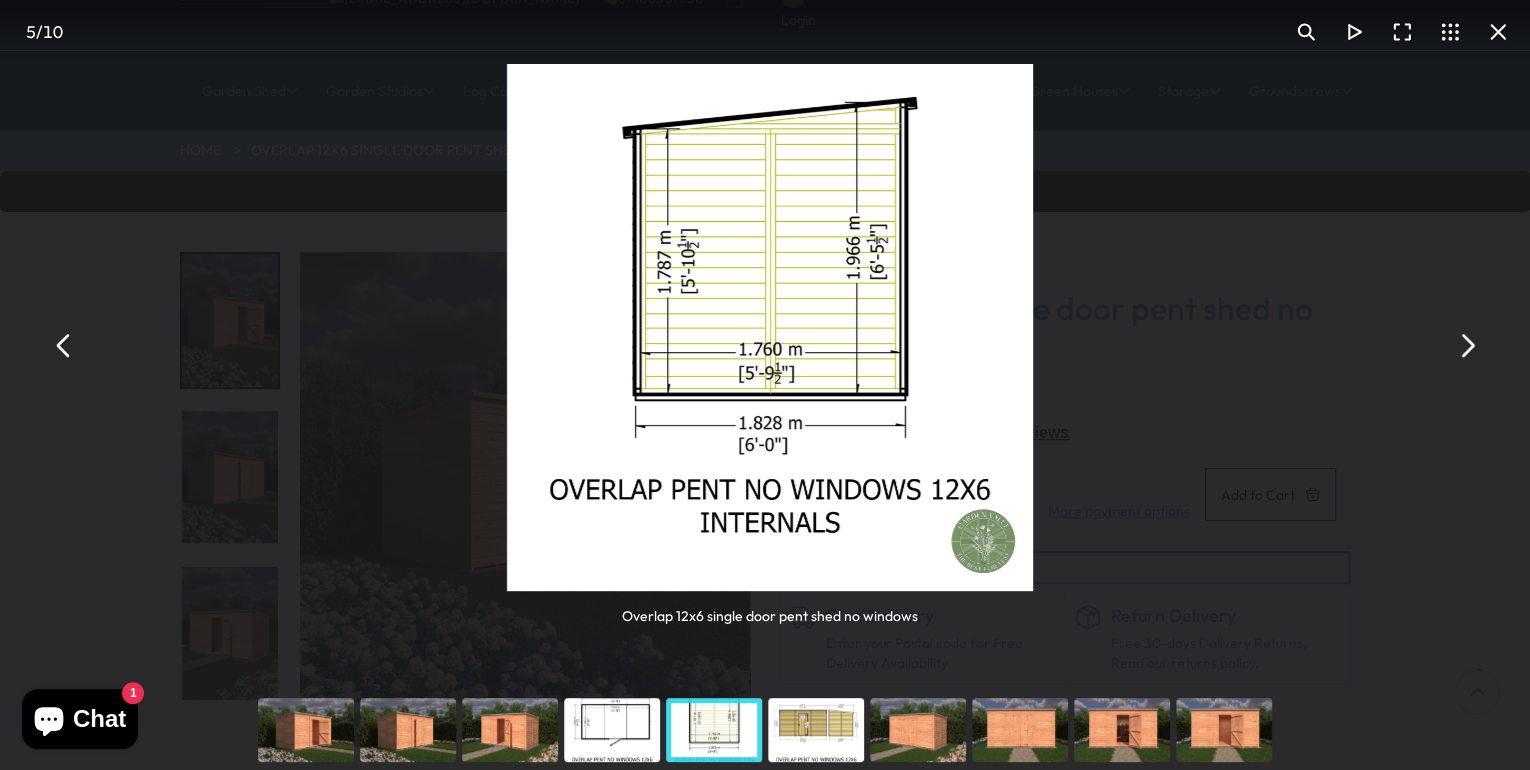 click at bounding box center [1466, 345] 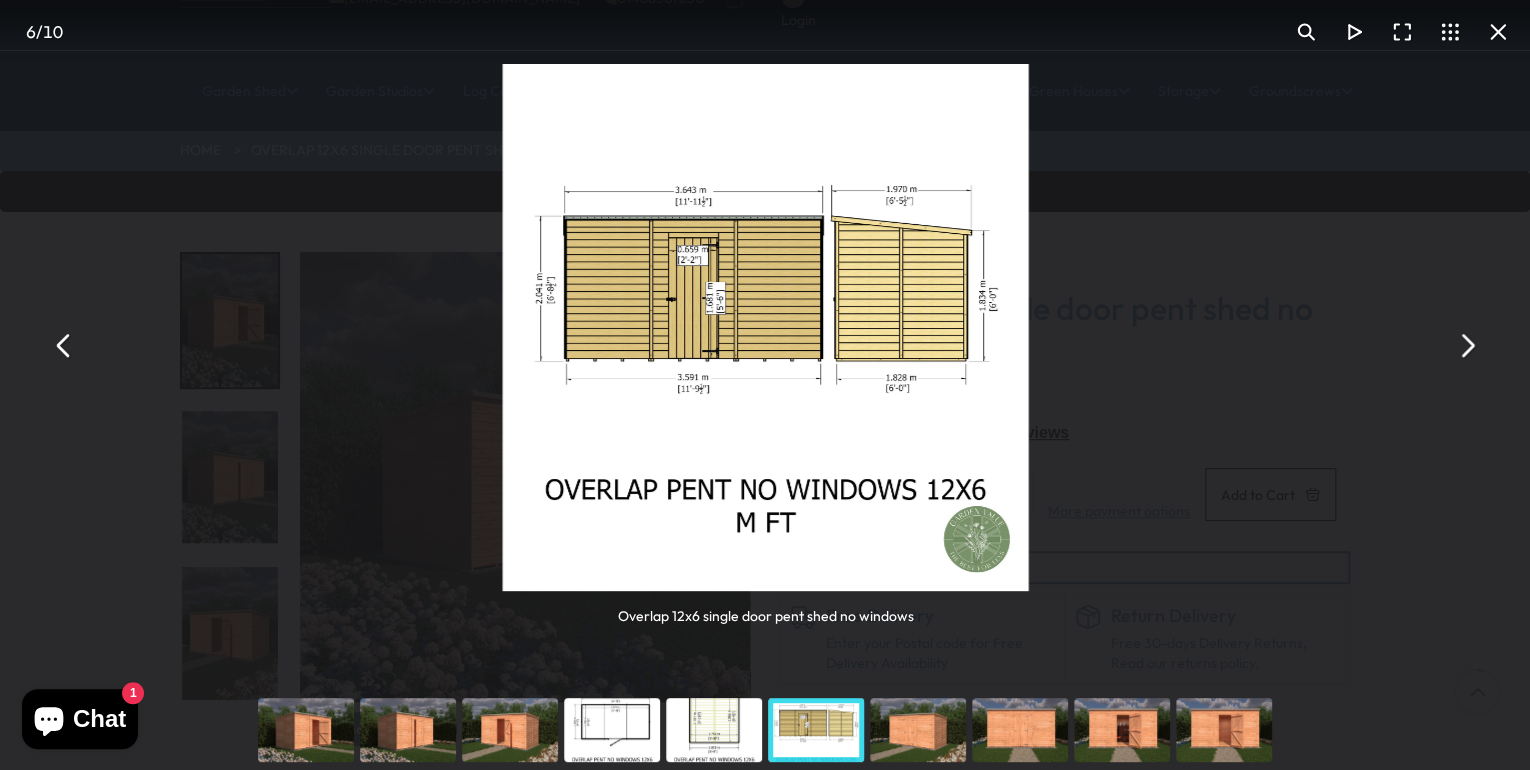 click at bounding box center [1466, 345] 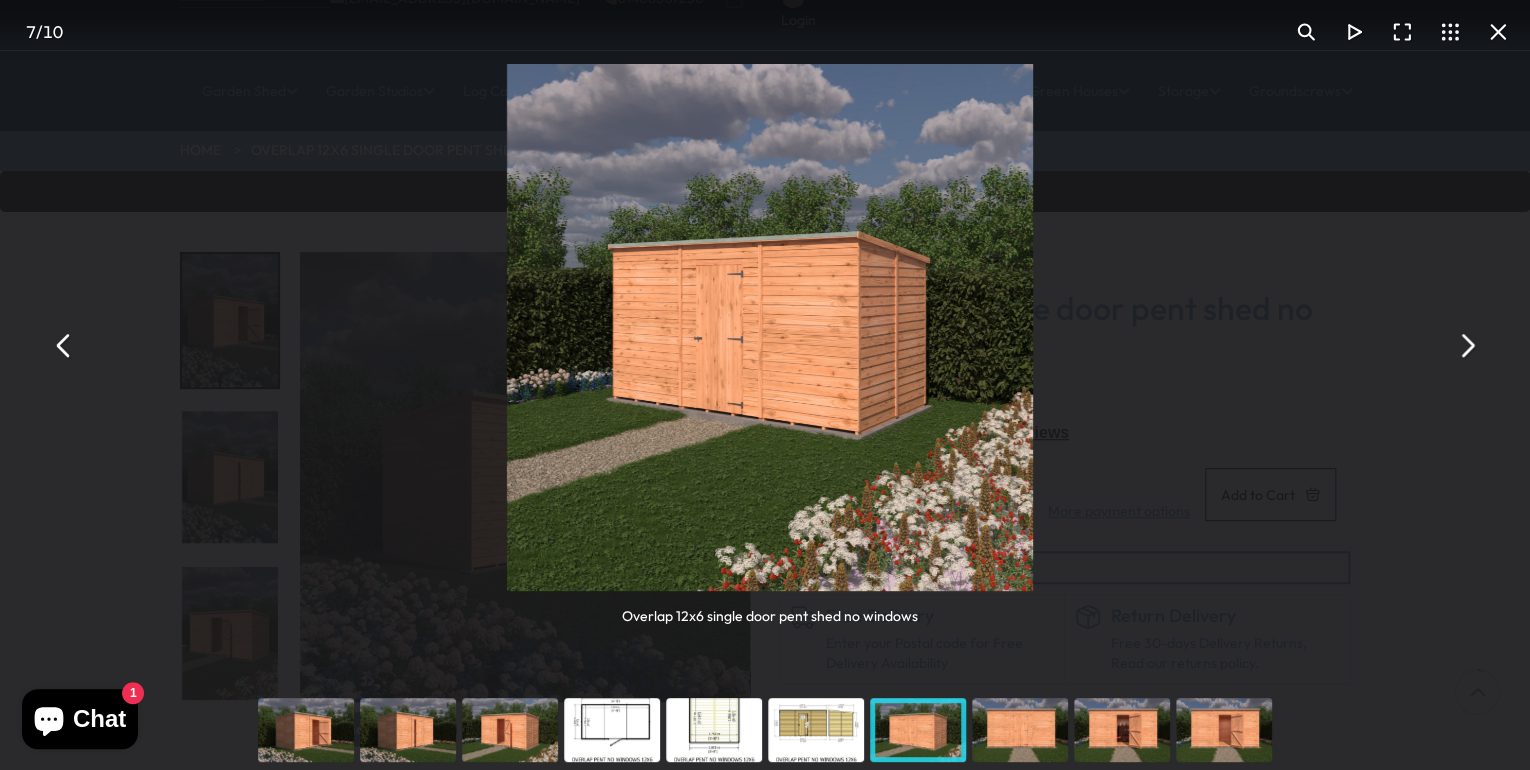 click at bounding box center [1466, 345] 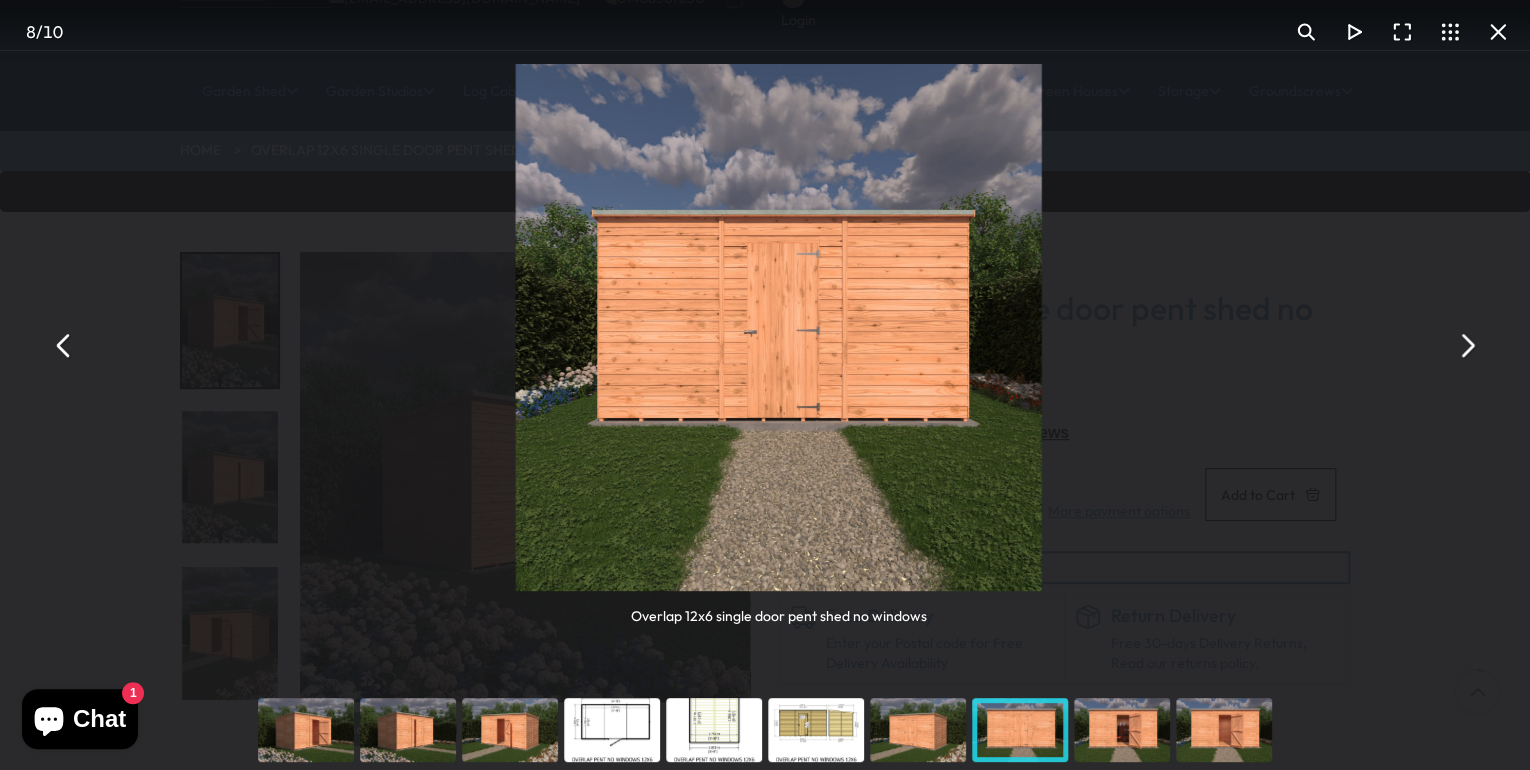 click at bounding box center [1466, 345] 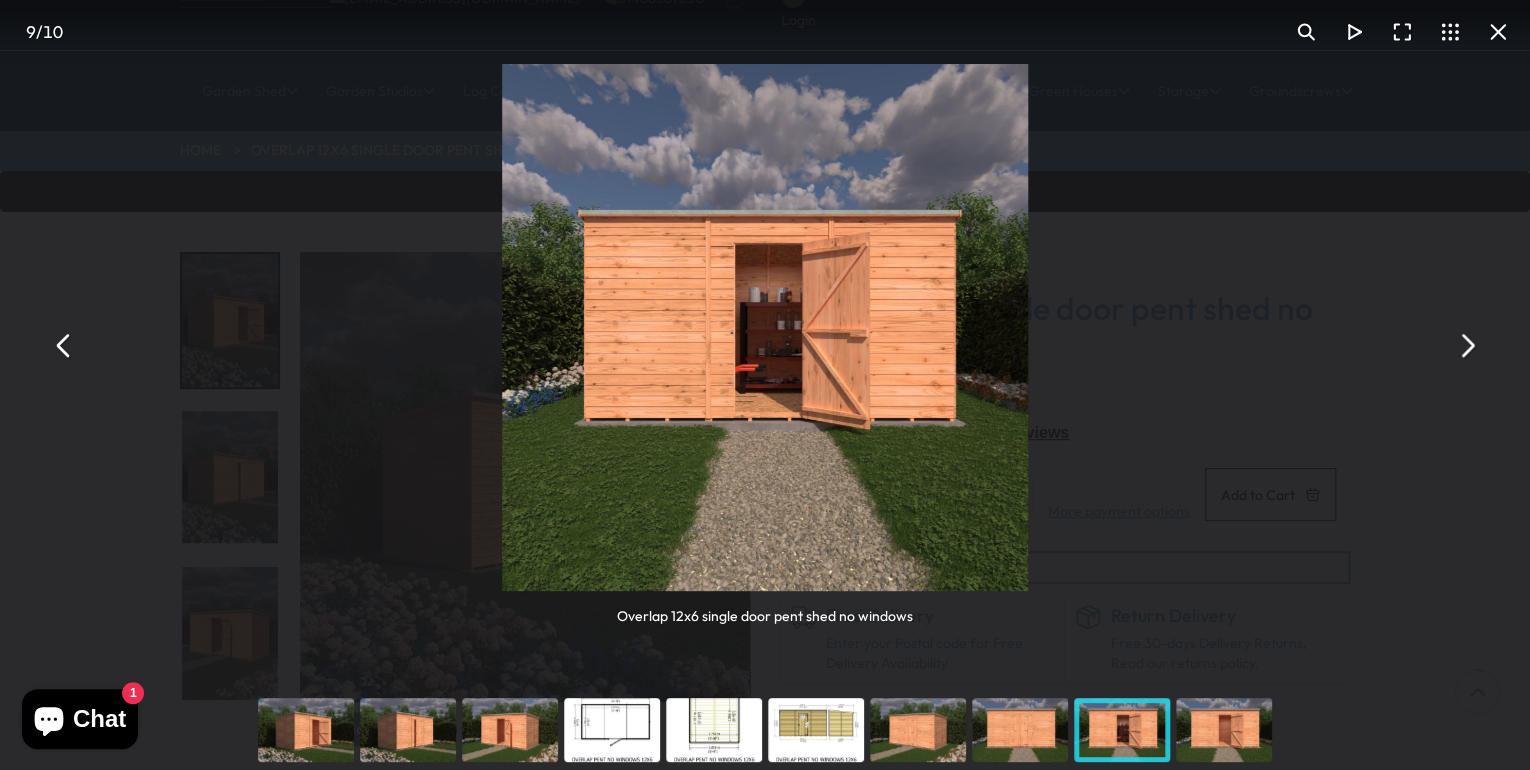 click at bounding box center [1498, 32] 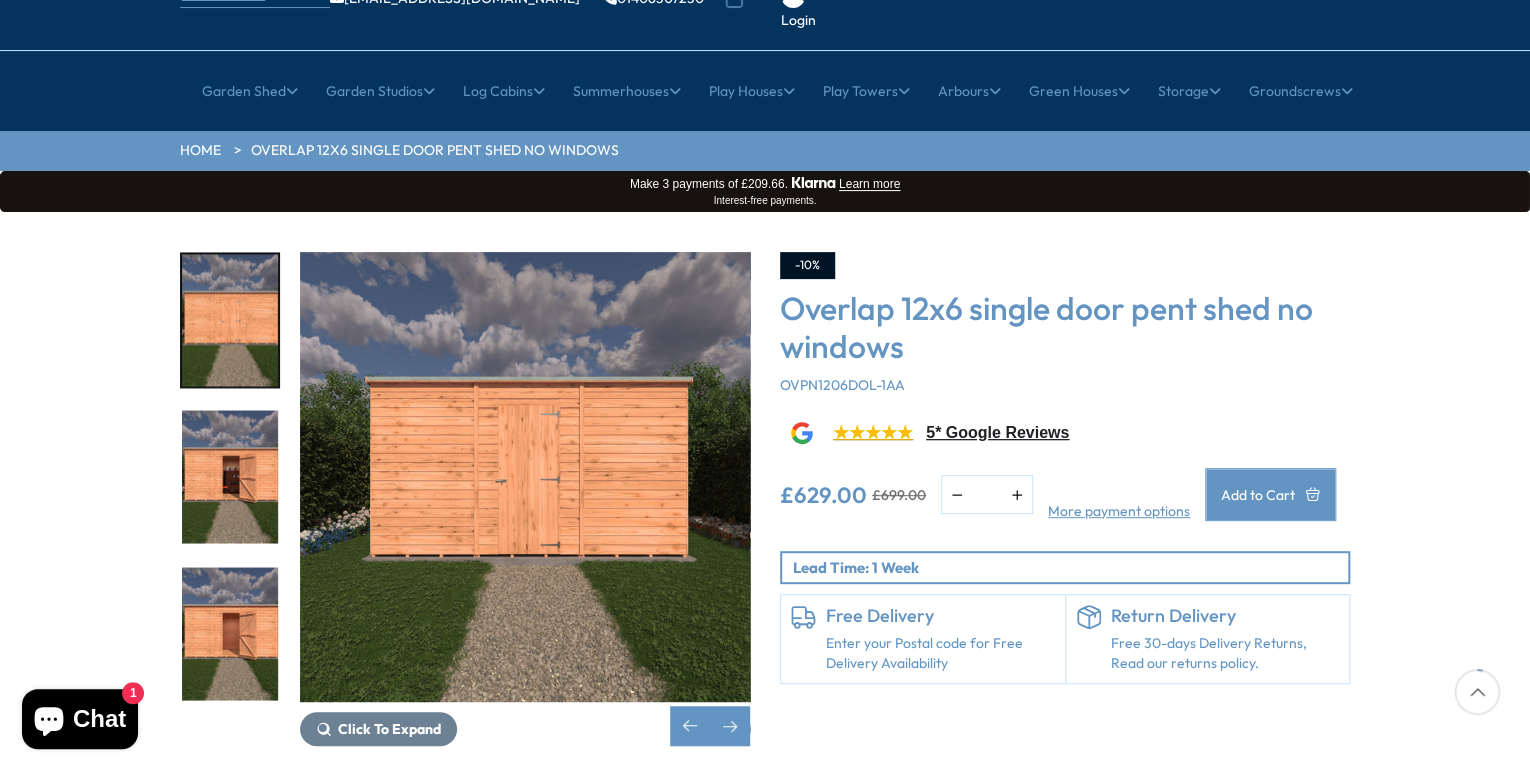 click on "Add to Cart" at bounding box center (1270, 494) 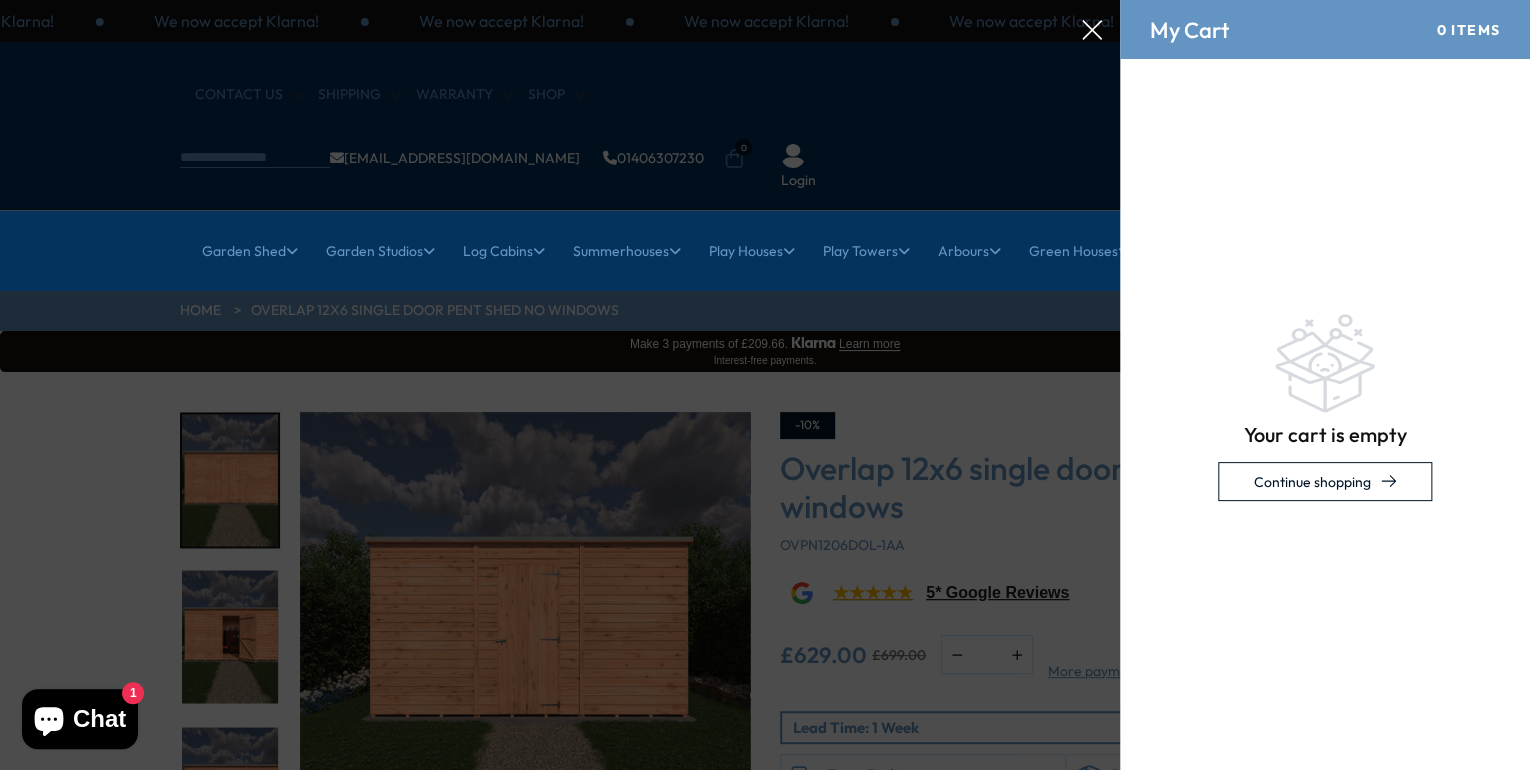 scroll, scrollTop: 0, scrollLeft: 0, axis: both 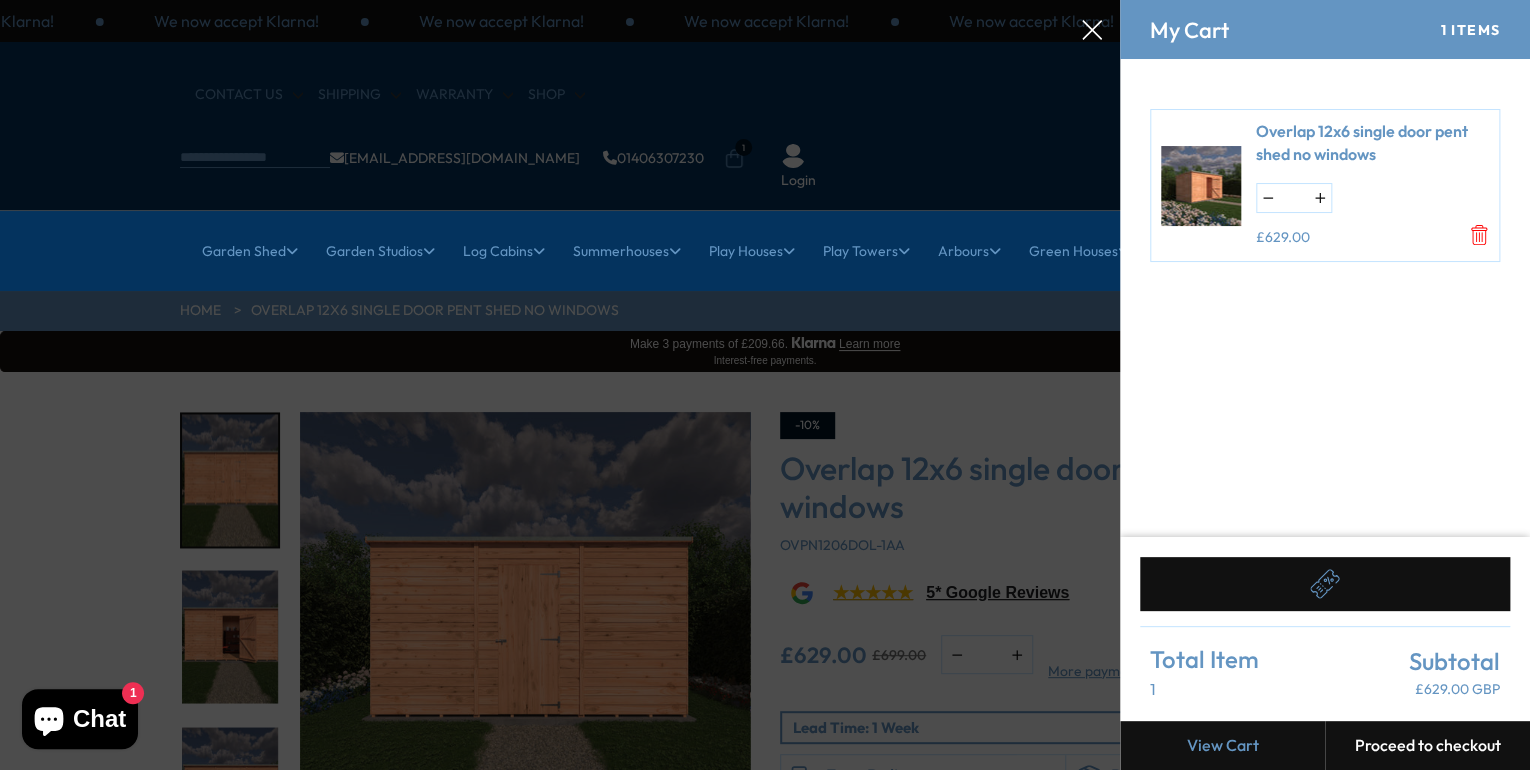 click 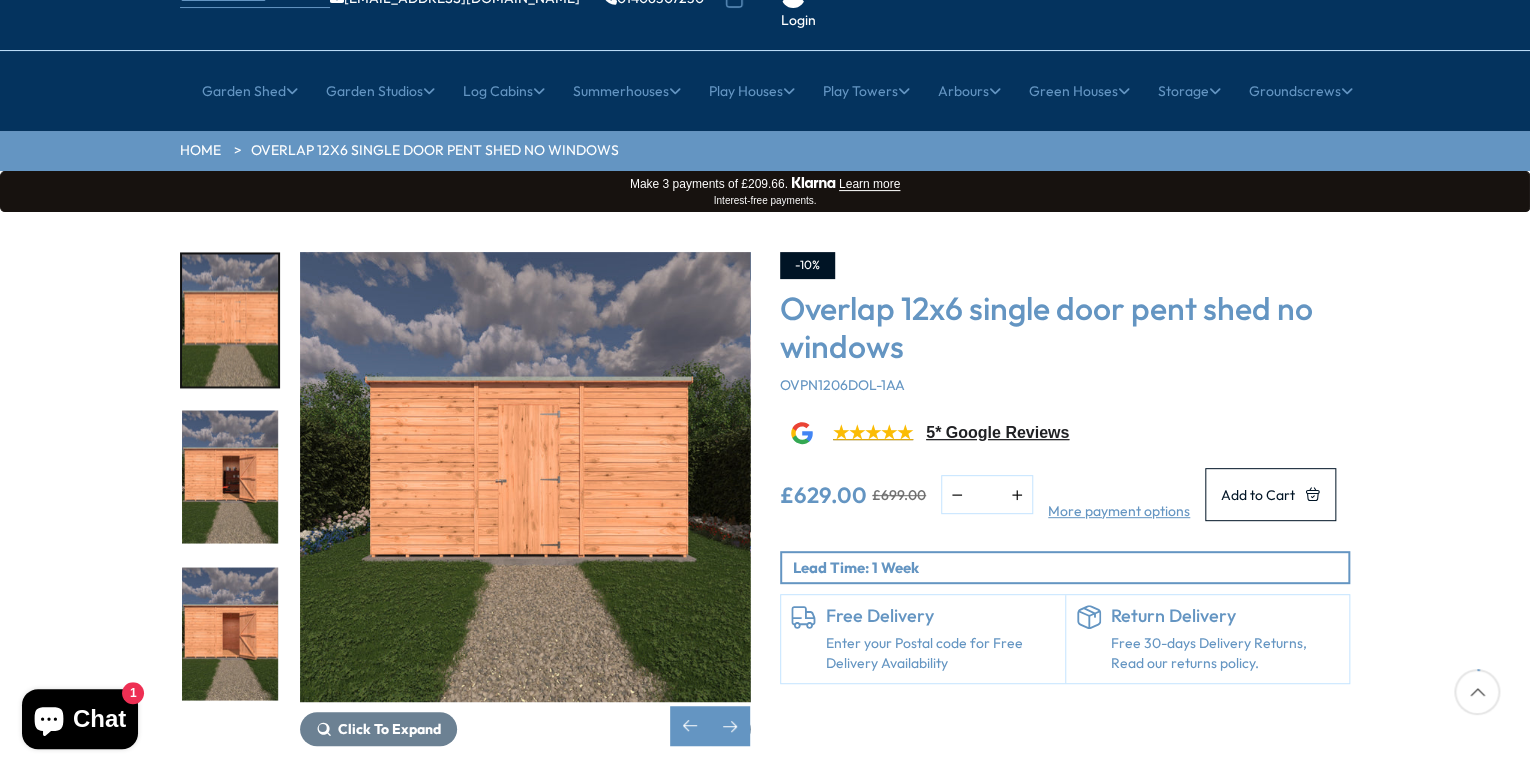 scroll, scrollTop: 80, scrollLeft: 0, axis: vertical 